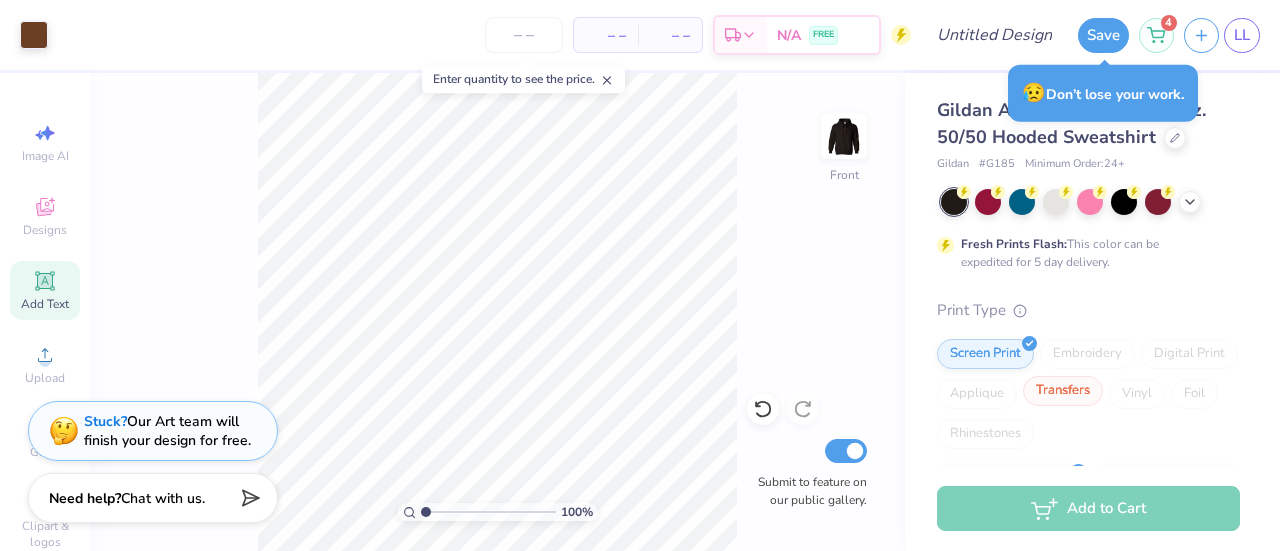 scroll, scrollTop: 0, scrollLeft: 0, axis: both 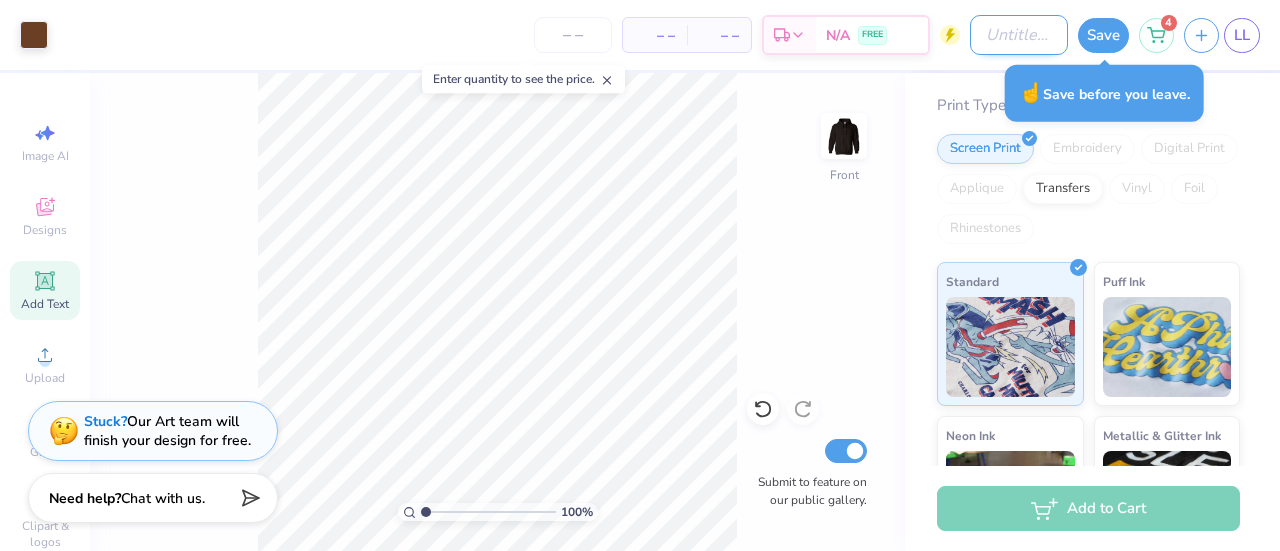 click on "Design Title" at bounding box center [1019, 35] 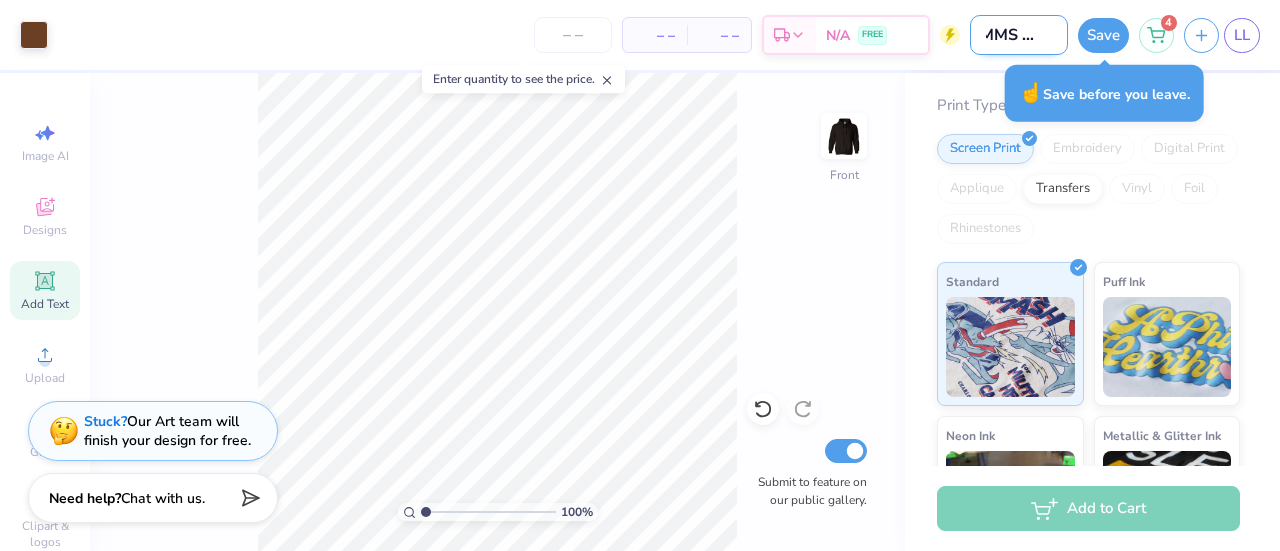 scroll, scrollTop: 0, scrollLeft: 26, axis: horizontal 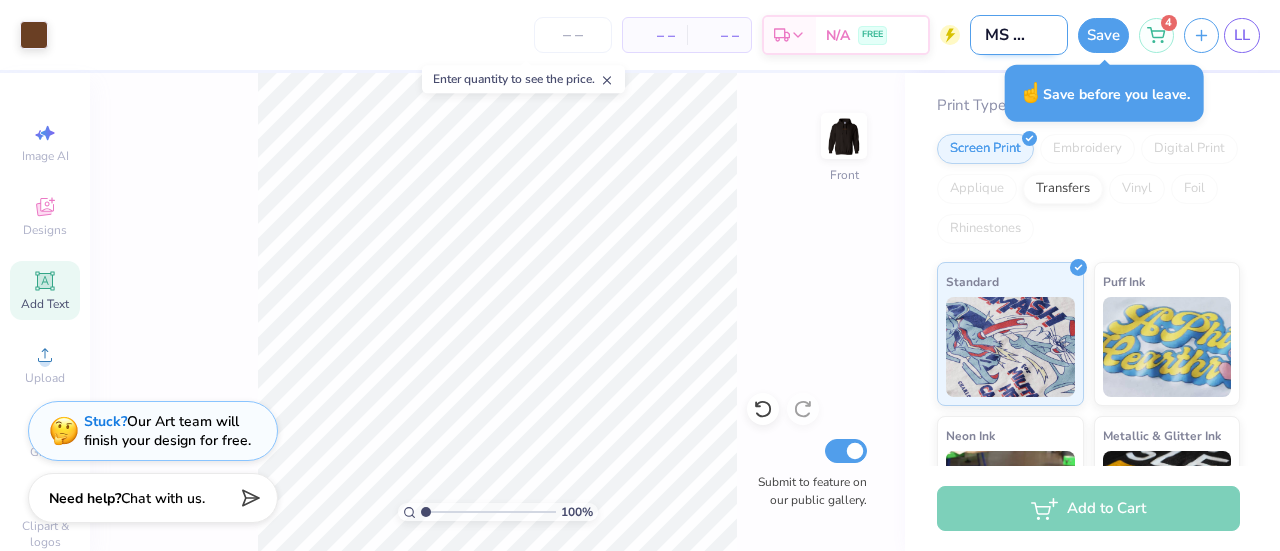 type on "YMMS Inspo" 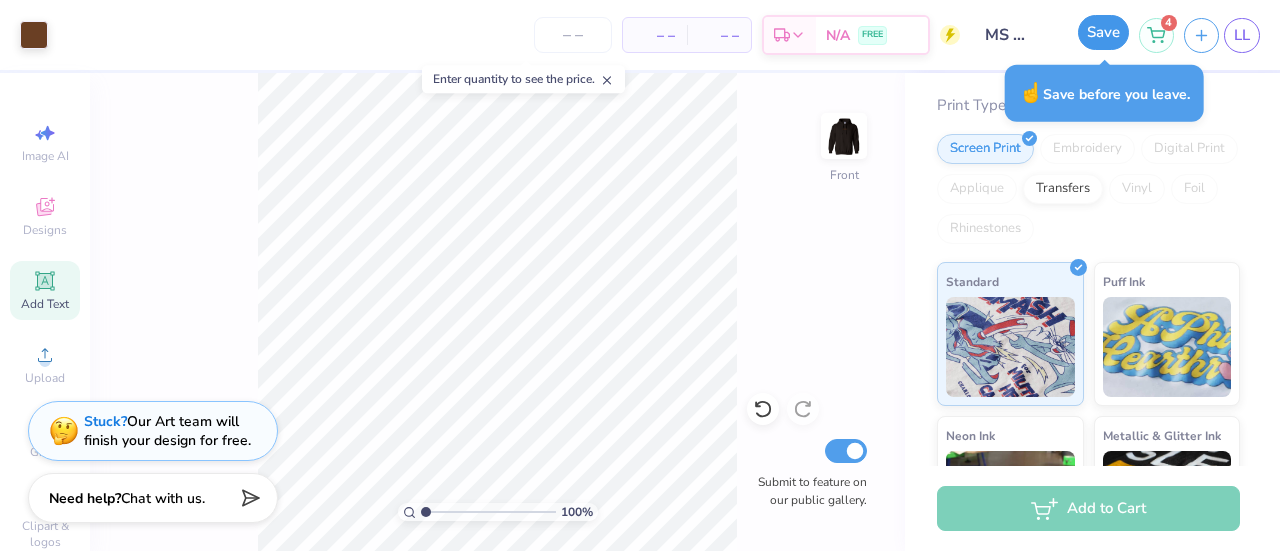 scroll, scrollTop: 0, scrollLeft: 0, axis: both 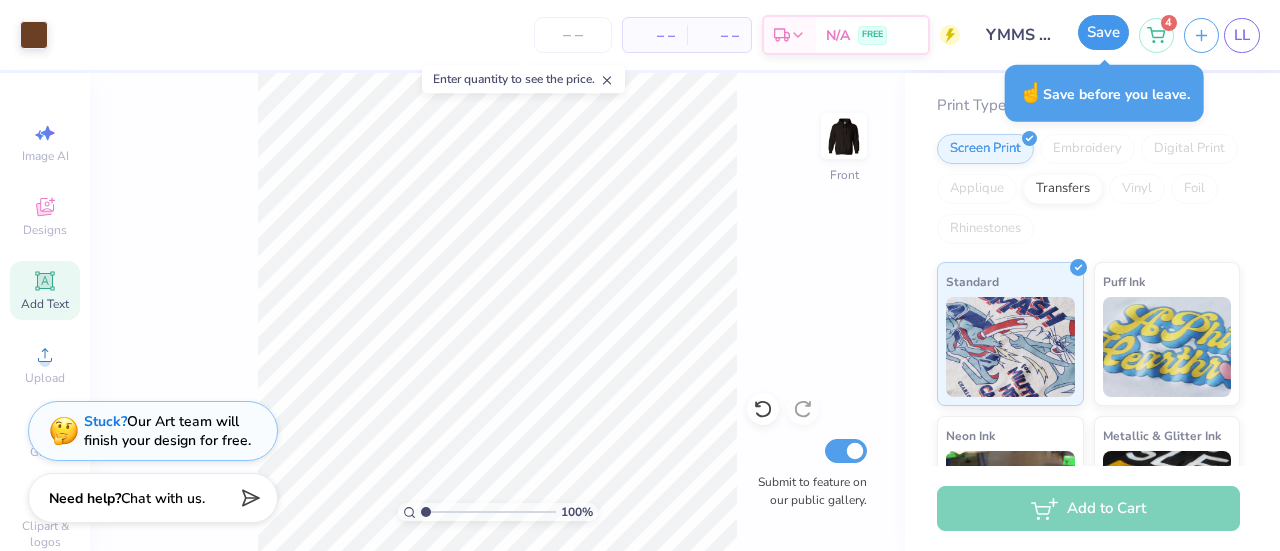click on "Save" at bounding box center [1103, 32] 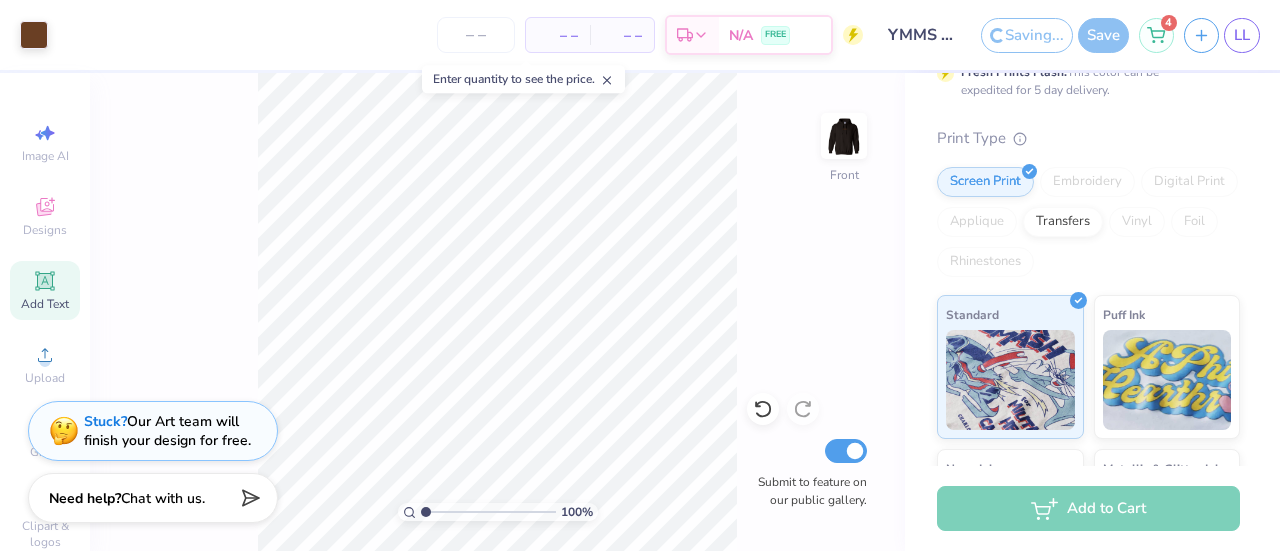 scroll, scrollTop: 238, scrollLeft: 0, axis: vertical 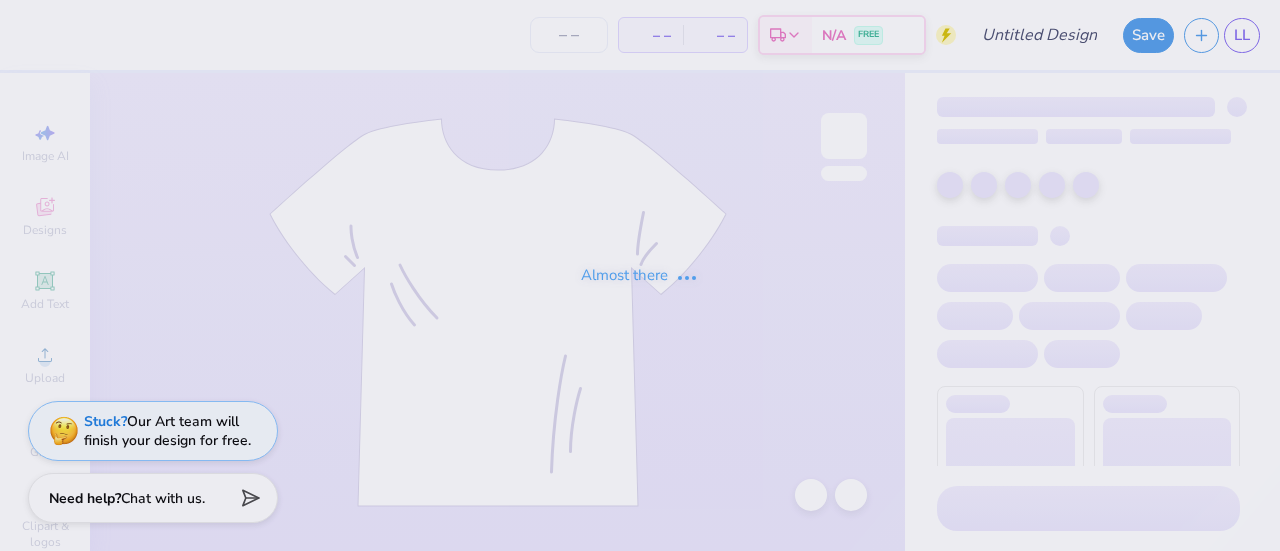 type on "YMMS Inspo" 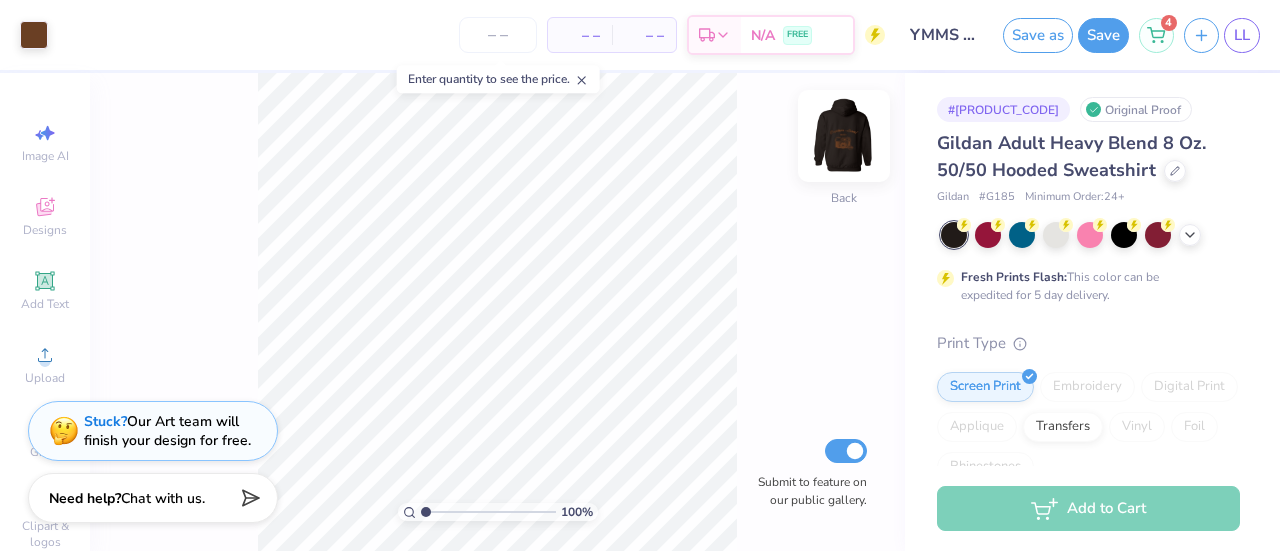 click at bounding box center [844, 136] 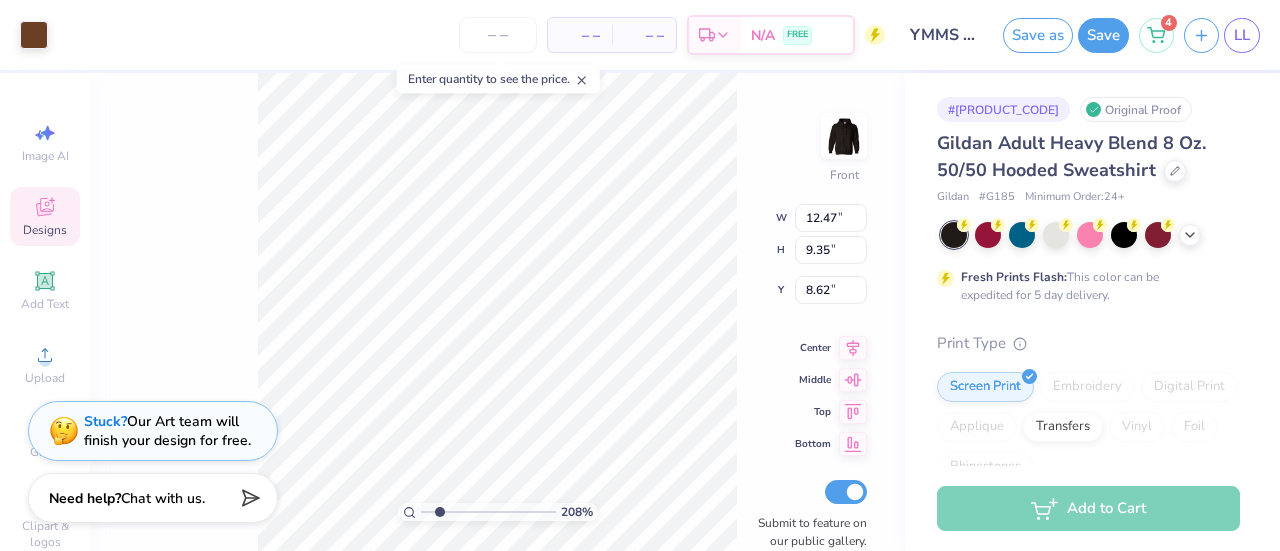type on "2.07952338636902" 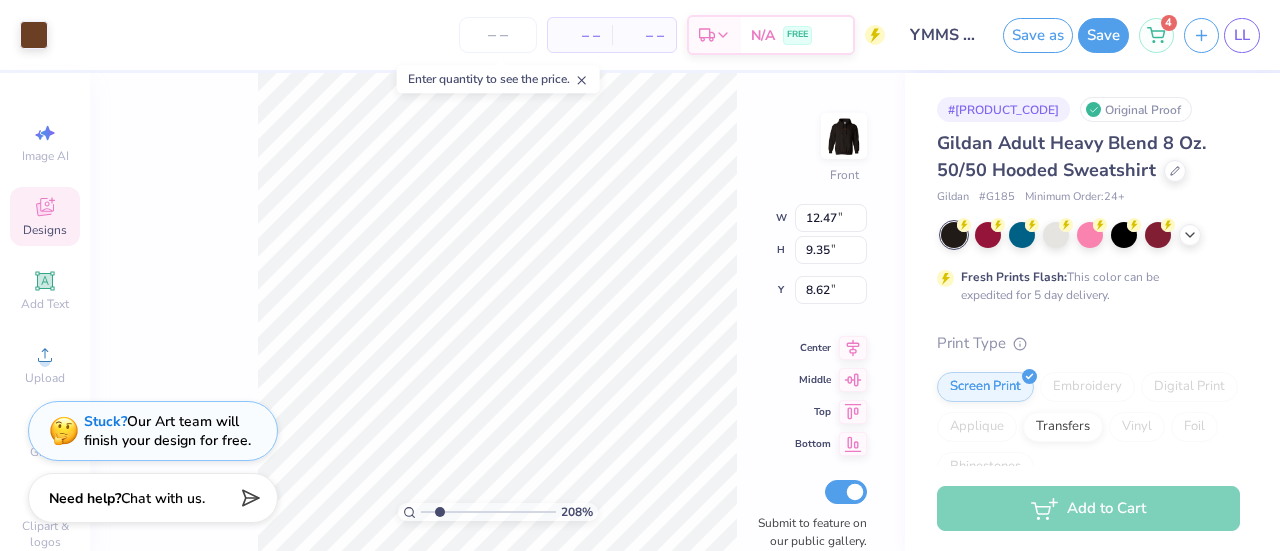 type on "8.53" 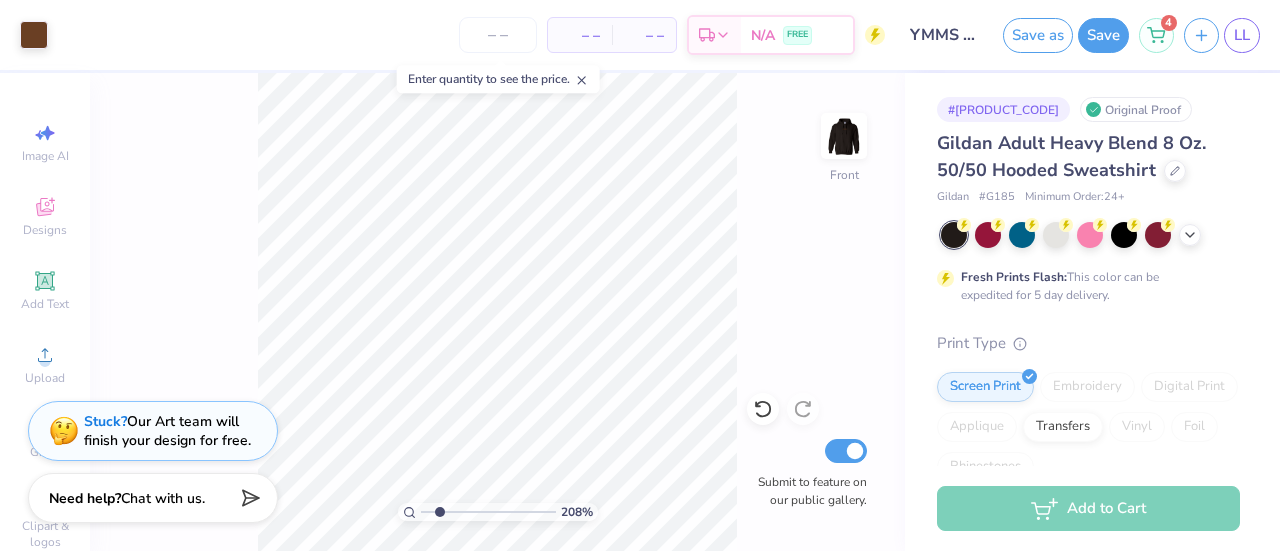 click on "[NUMBER] % Front Submit to feature on our public gallery." at bounding box center (497, 312) 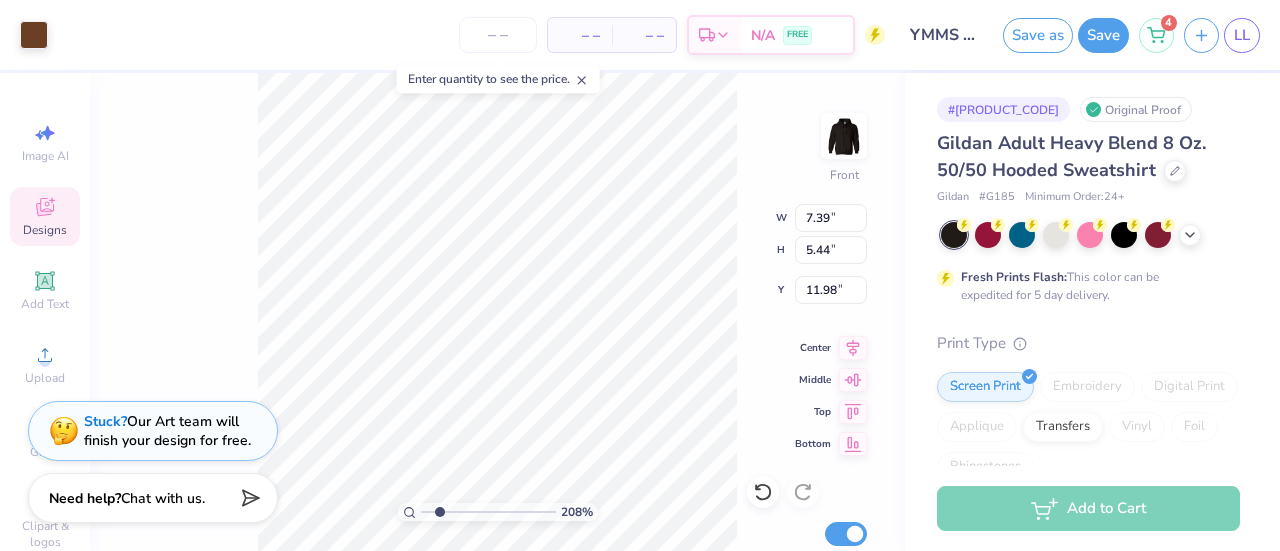 type on "2.07952338636902" 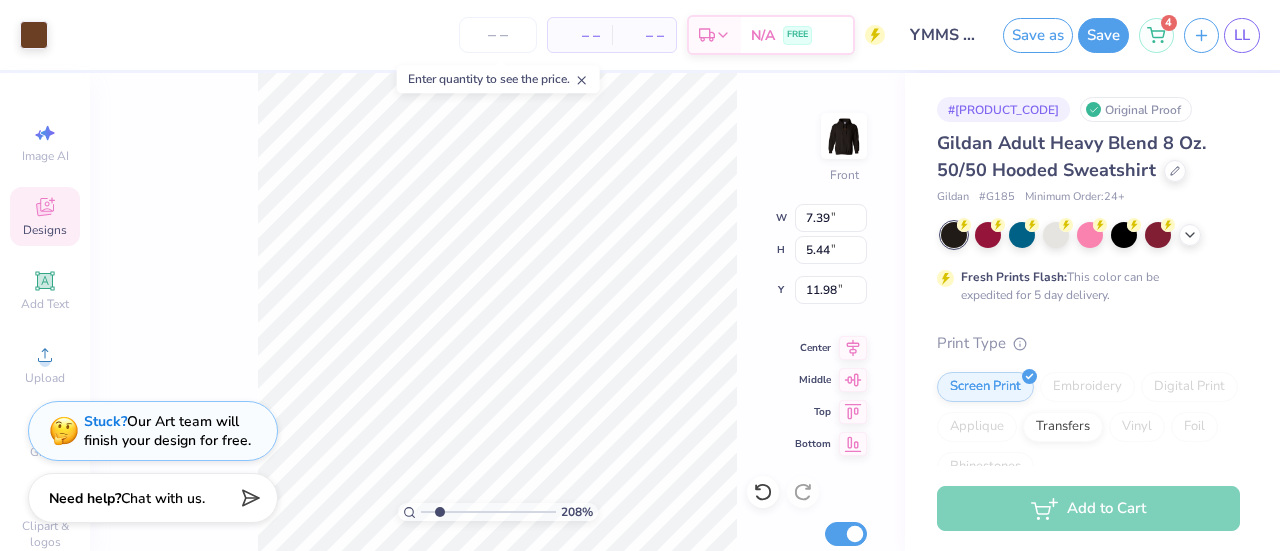 type on "11.62" 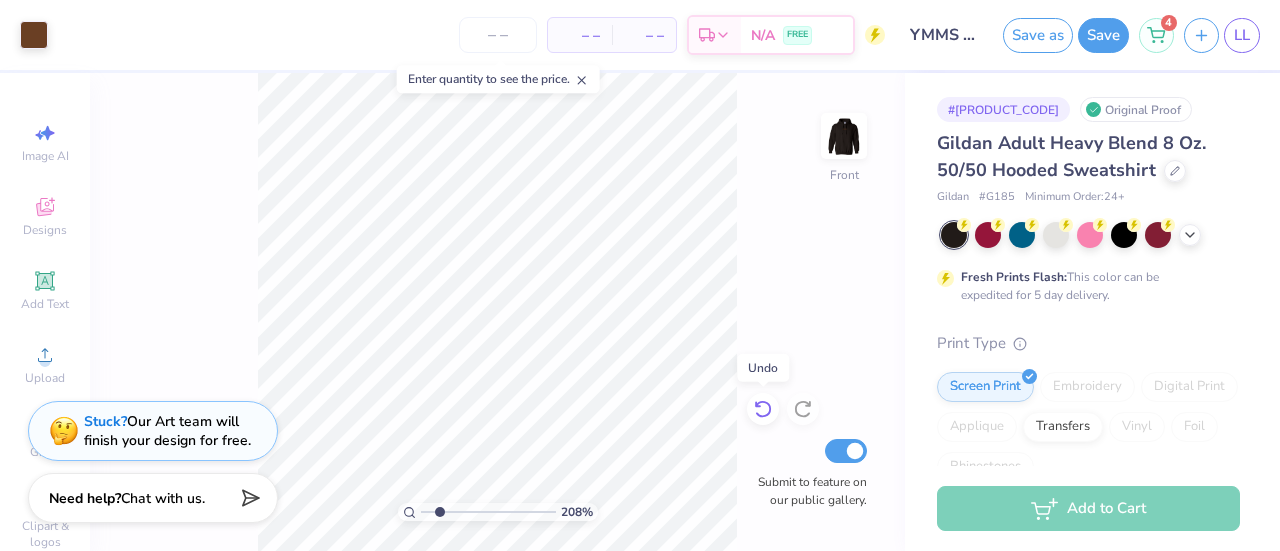click 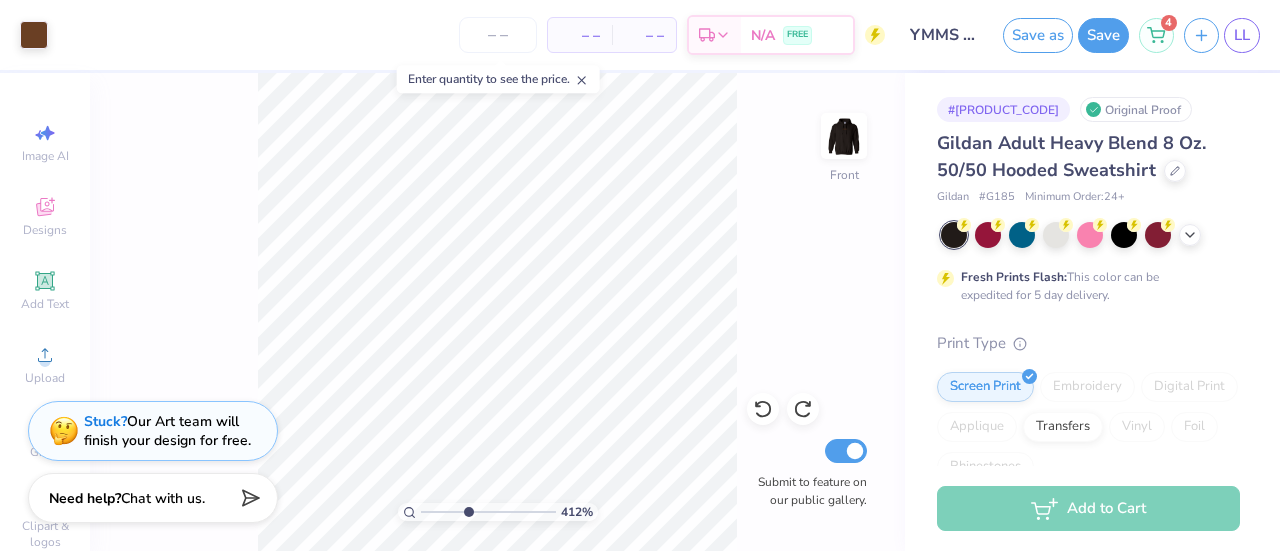 drag, startPoint x: 441, startPoint y: 509, endPoint x: 467, endPoint y: 509, distance: 26 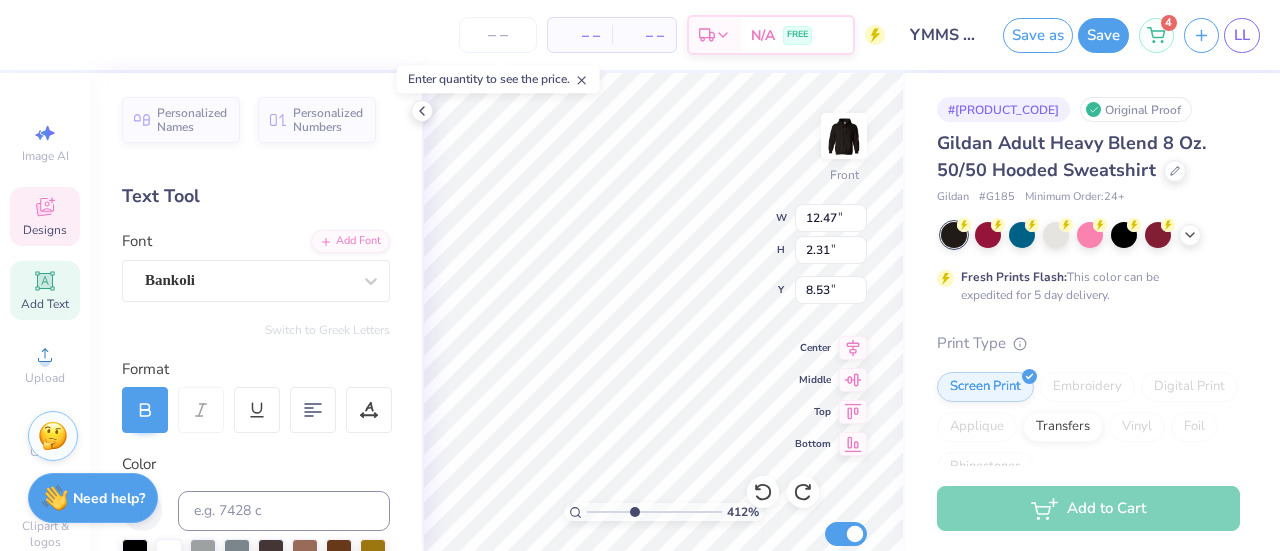 click on "– – Per Item – – Total Est. Delivery N/A FREE Design Title YMMS Inspo Save as Save [NUMBER] LL Image AI Designs Add Text Upload Greek Clipart & logos Decorate Personalized Names Personalized Numbers Text Tool Add Font Font Bankoli Switch to Greek Letters Format Color Styles Text Shape [NUMBER] % Front W [NUMBER] " H [NUMBER] " Y [NUMBER] " Center Middle Top Bottom Submit to feature on our public gallery. # [PRODUCT_CODE] Original Proof Gildan Adult Heavy Blend 8 Oz. 50/50 Hooded Sweatshirt Gildan # G185 Minimum Order: 24 + Fresh Prints Flash: This color can be expedited for 5 day delivery. Print Type Screen Print Embroidery Digital Print Applique Transfers Vinyl Foil Rhinestones Standard Puff Ink Neon Ink Metallic & Glitter Ink Glow in the Dark Ink Water based Ink Add to Cart Stuck? Our Art team will finish your design for free. Need help? Chat with us." at bounding box center [640, 275] 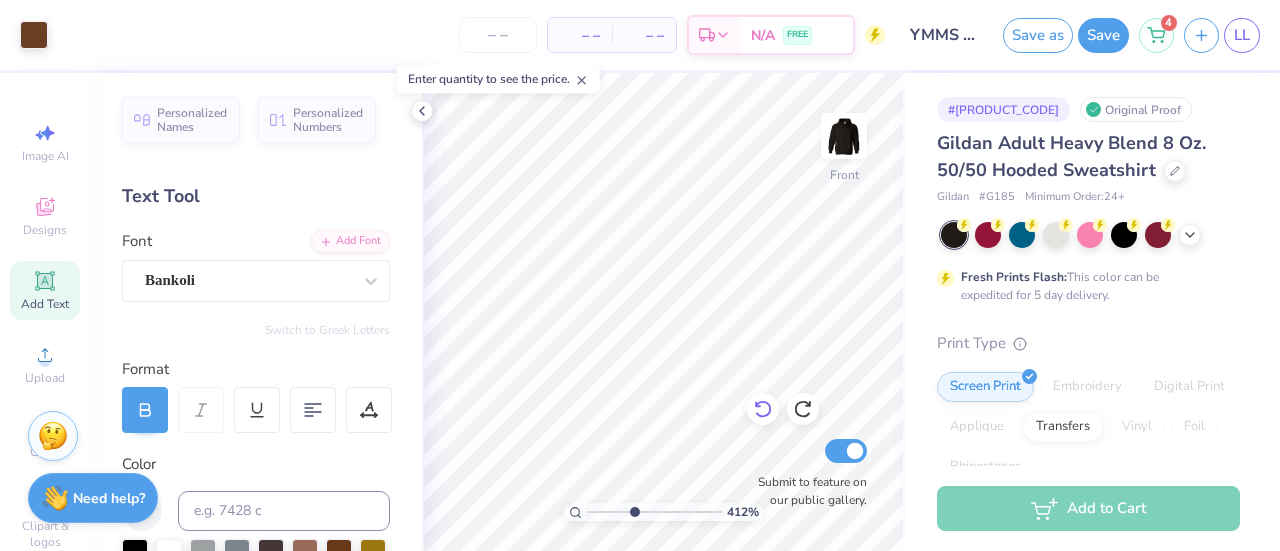 click 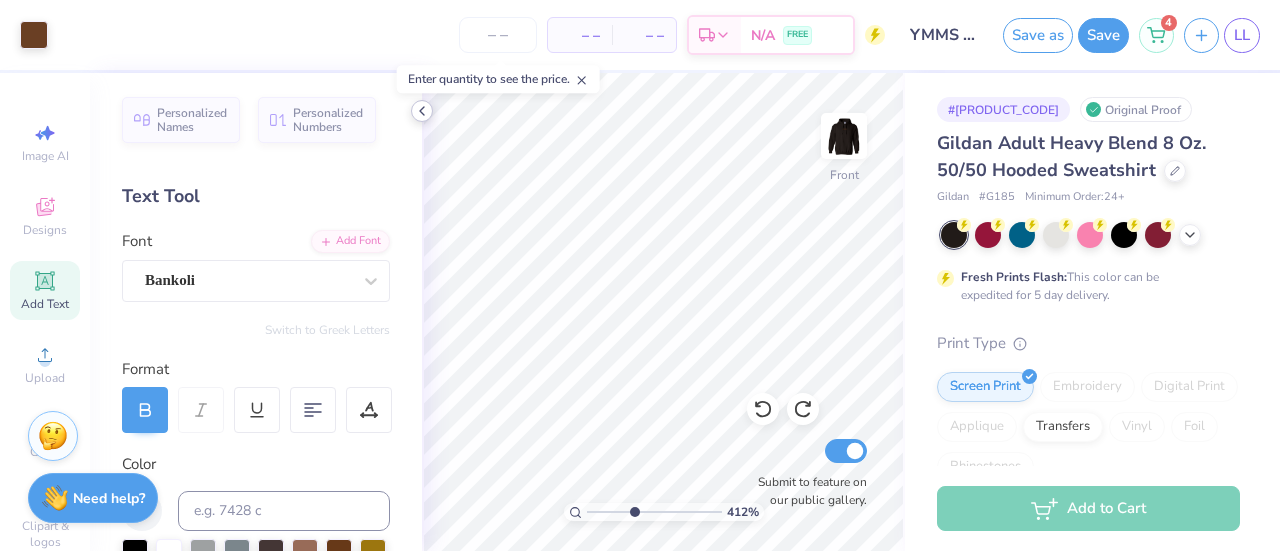 click 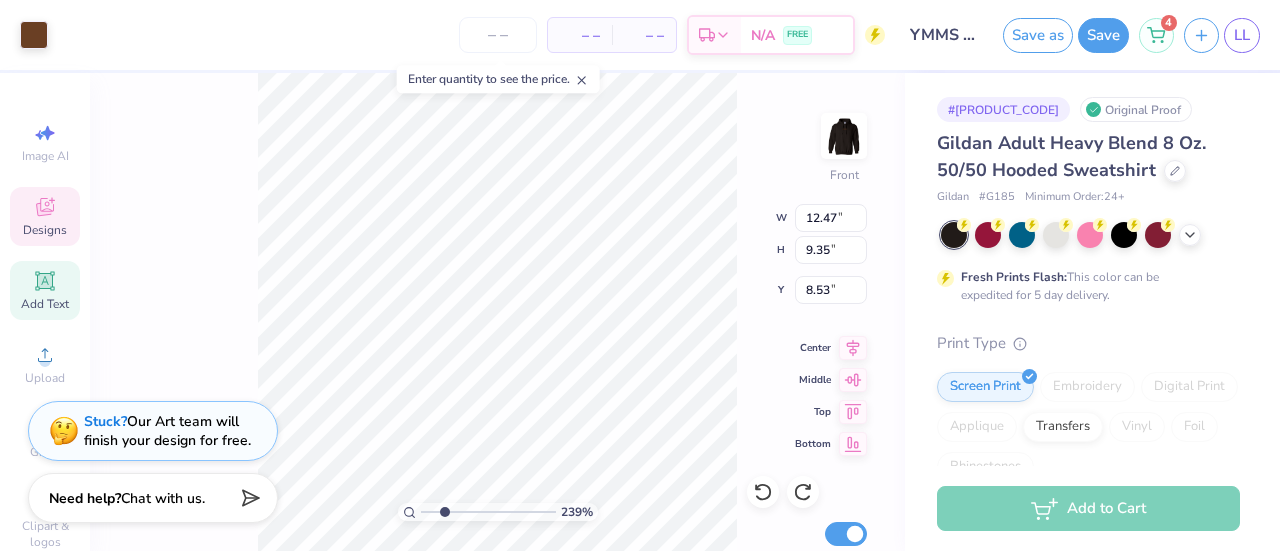 type on "2.38792883283969" 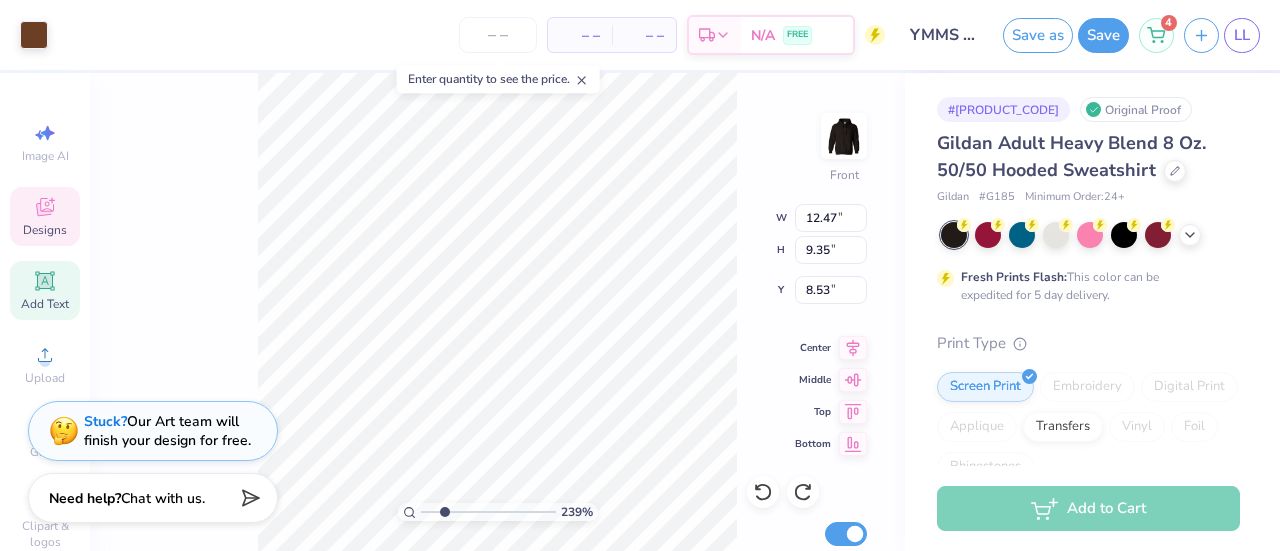 type on "7.39" 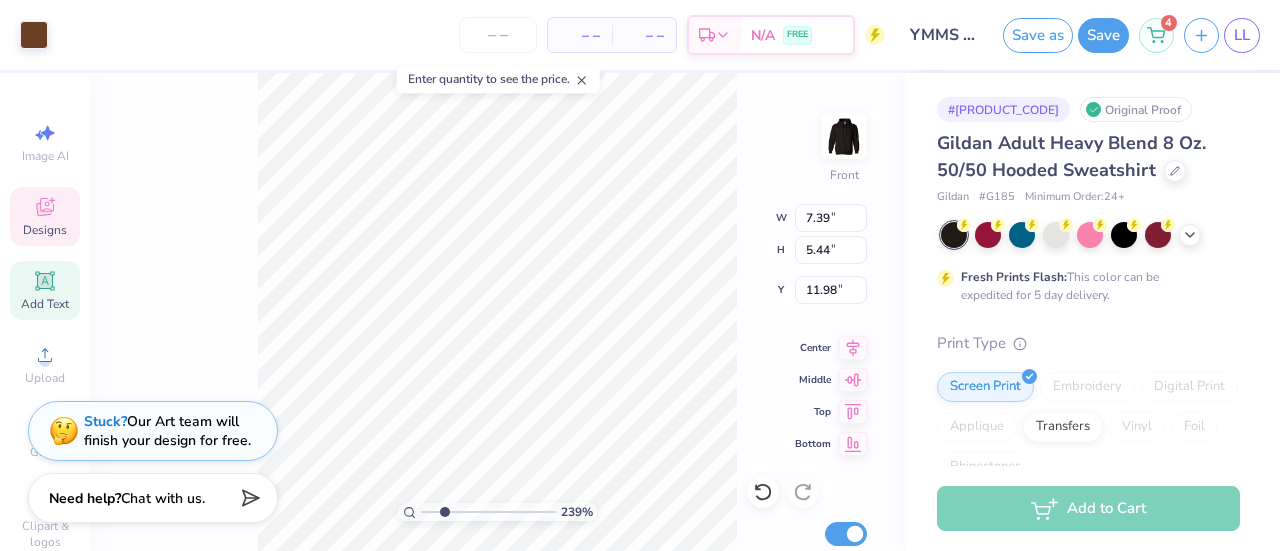 type on "2.38792883283969" 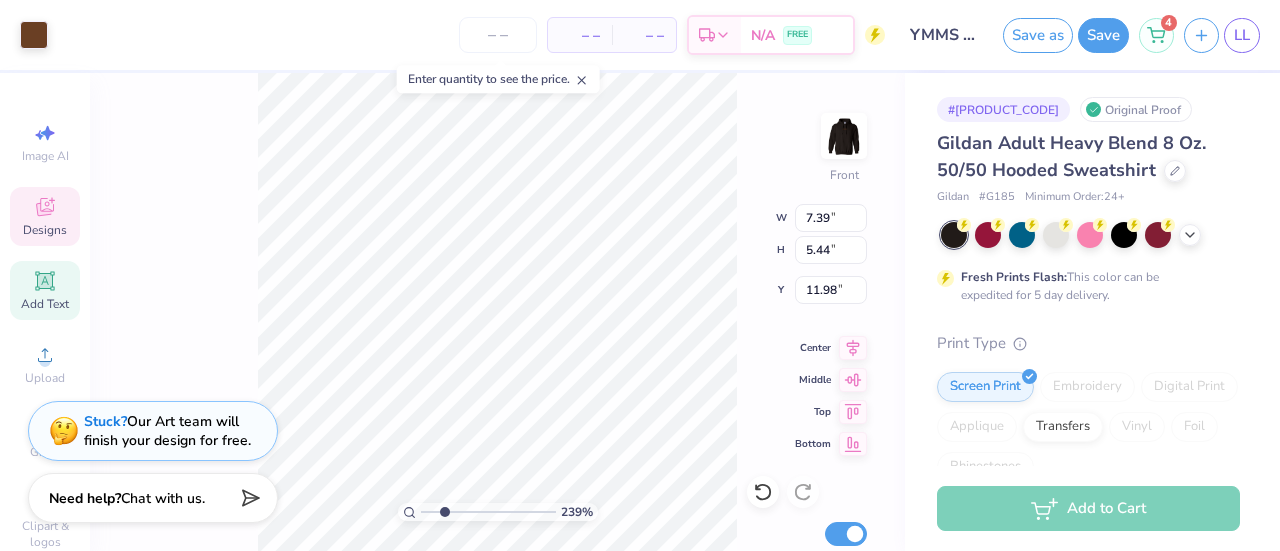 type on "2.36" 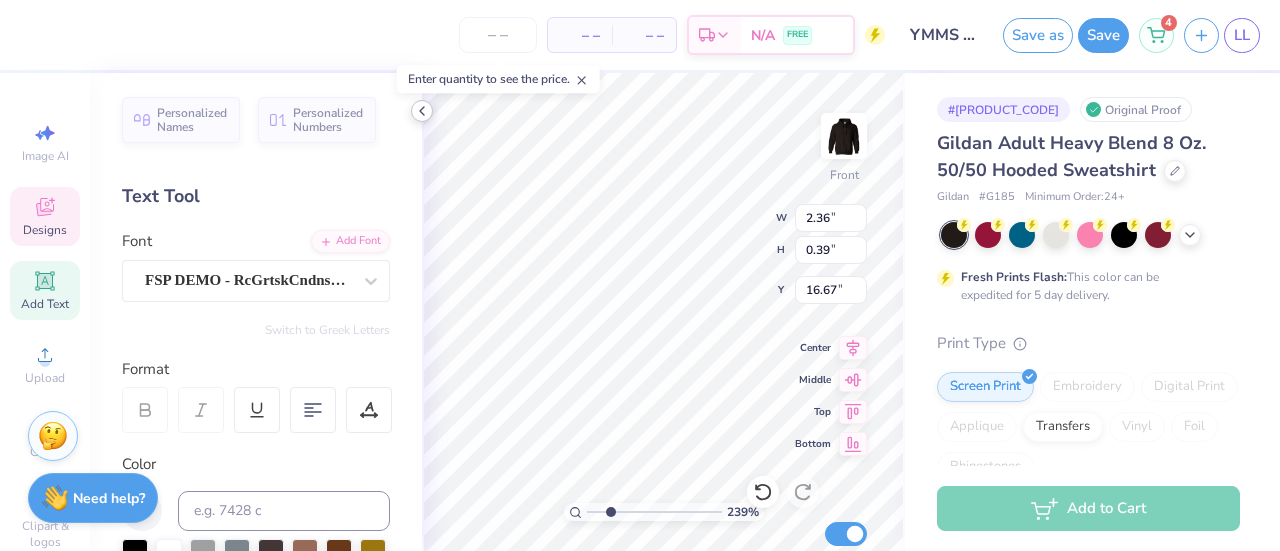 scroll, scrollTop: 16, scrollLeft: 5, axis: both 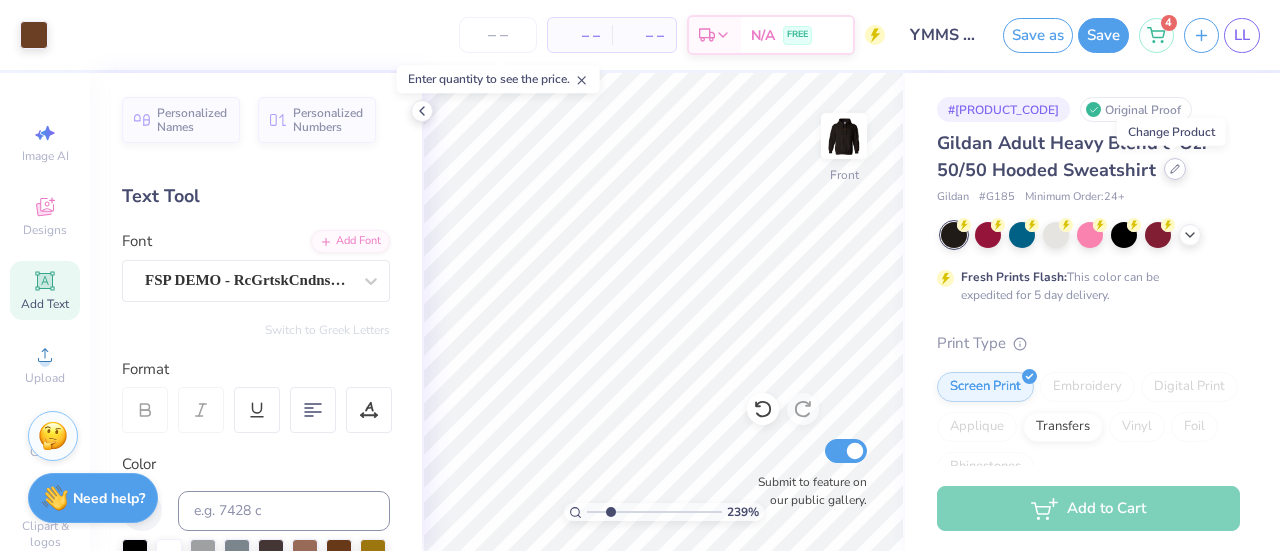 click 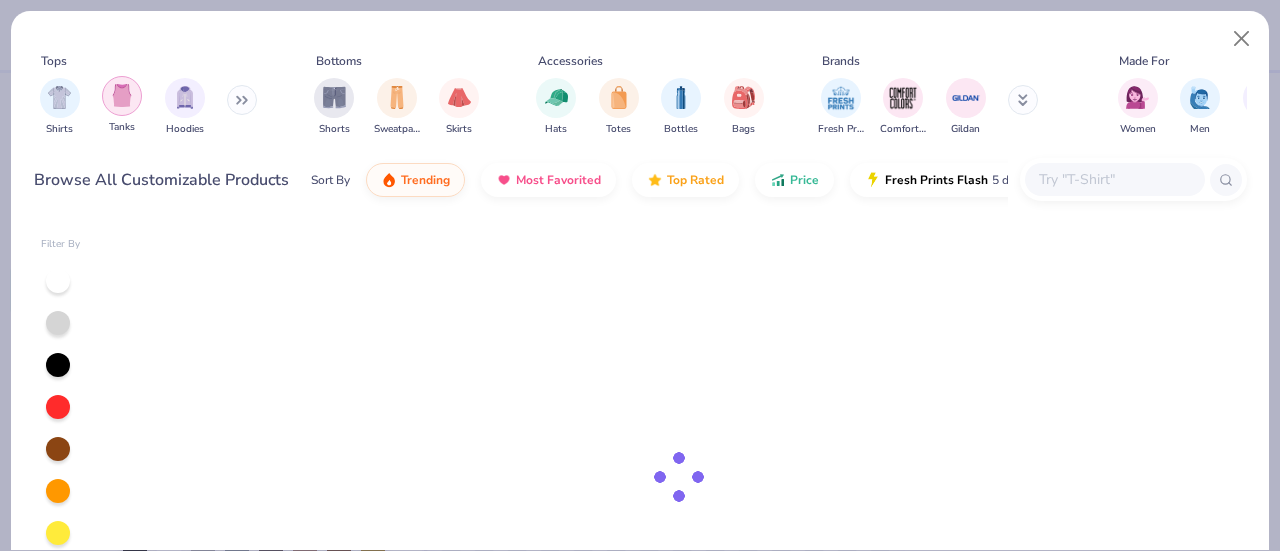click at bounding box center [122, 96] 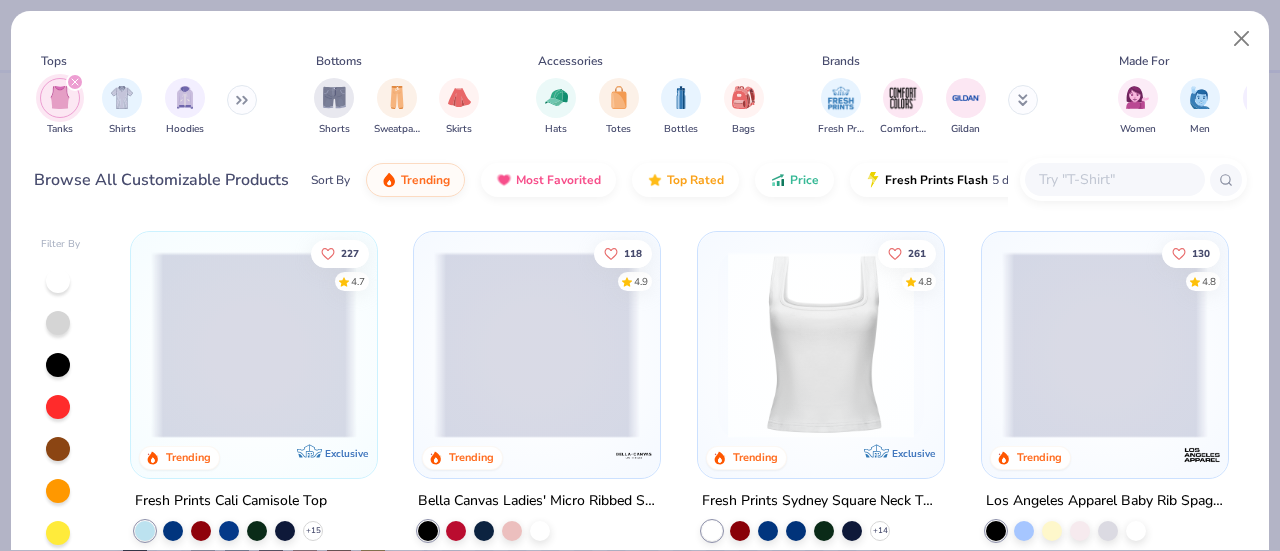 click at bounding box center [821, 345] 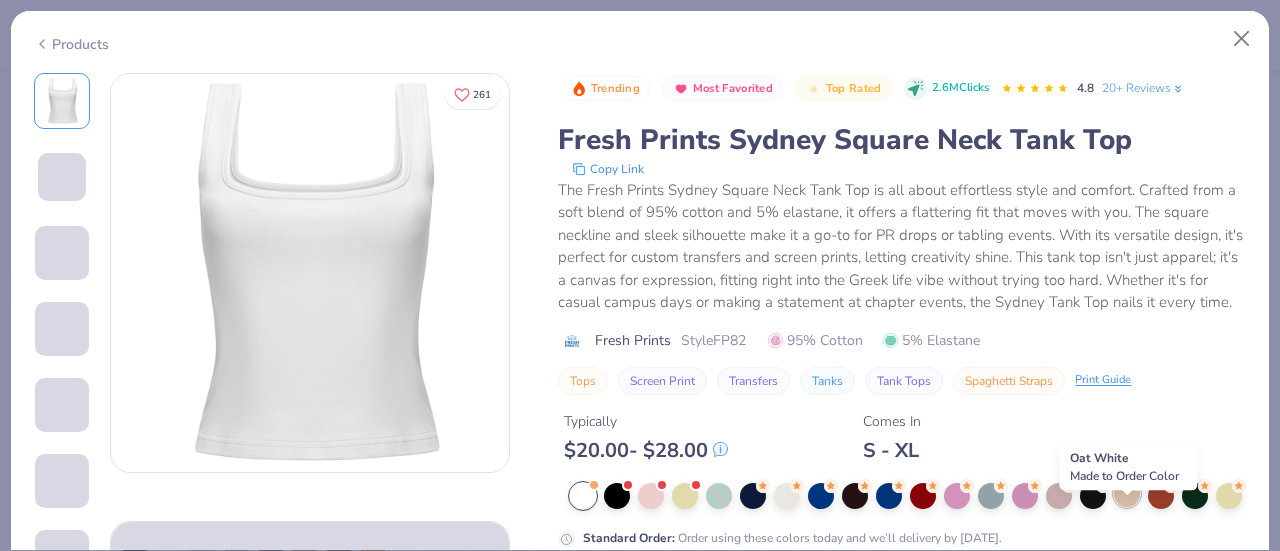 click at bounding box center (1127, 494) 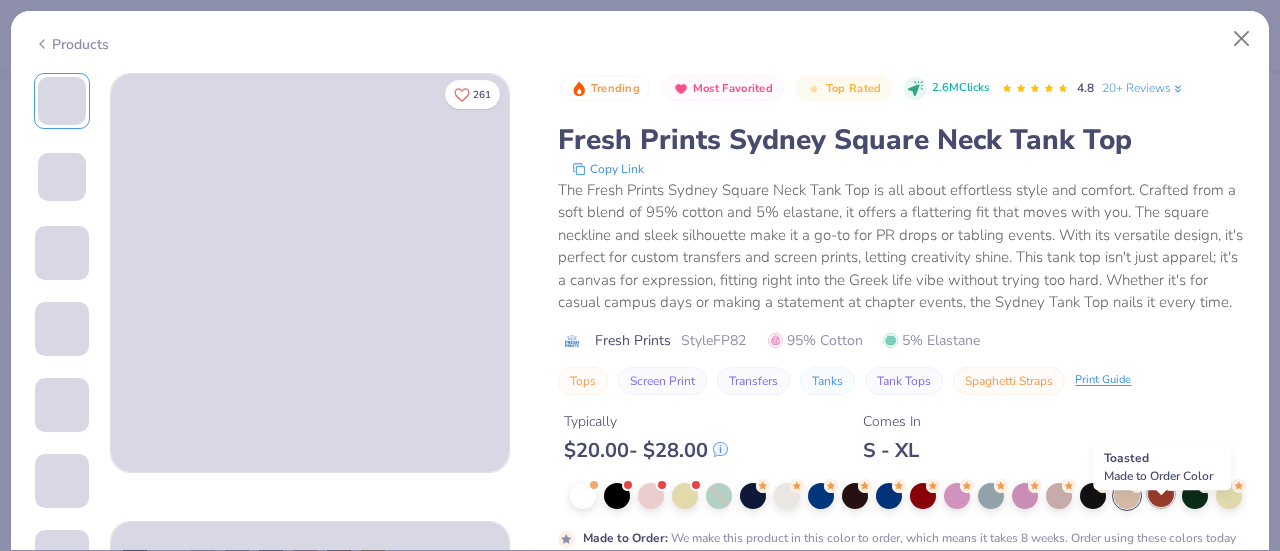 click at bounding box center (1161, 494) 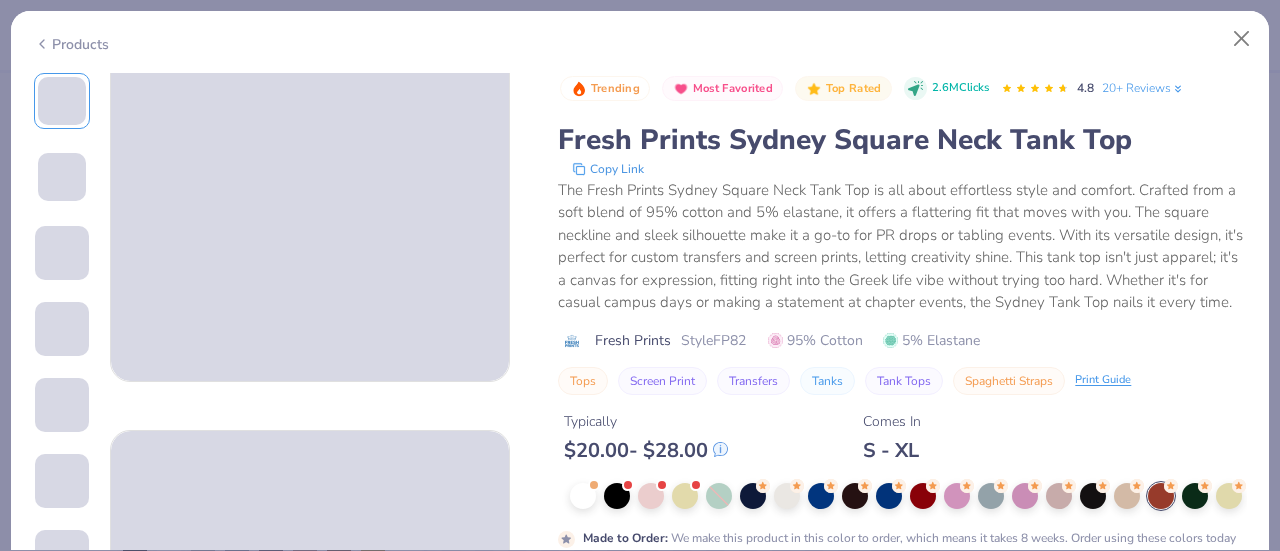scroll, scrollTop: 96, scrollLeft: 0, axis: vertical 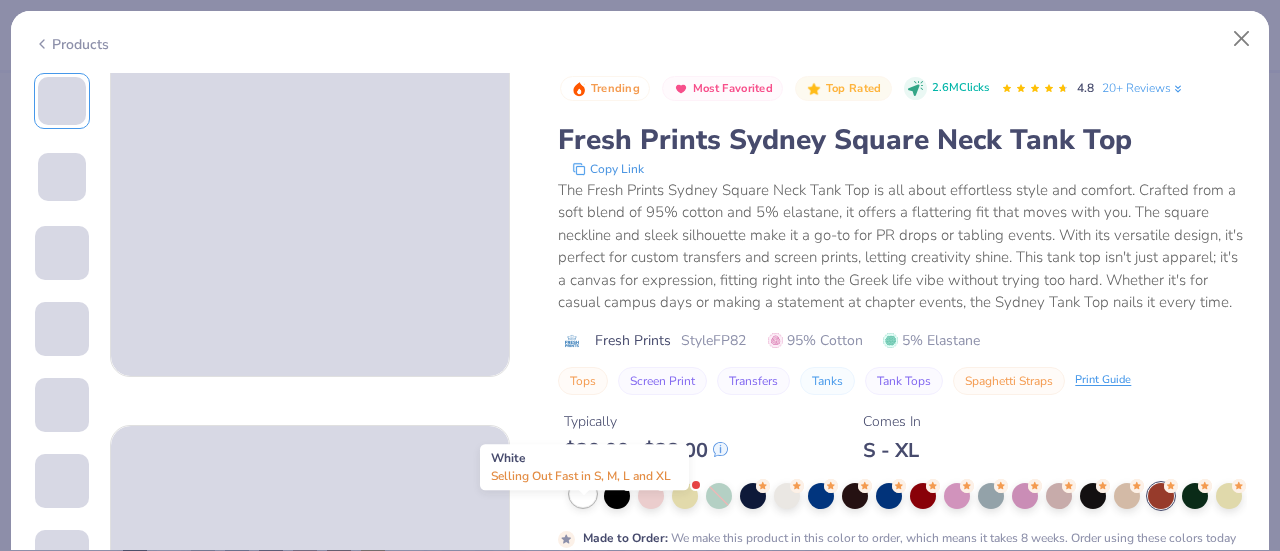click at bounding box center [583, 494] 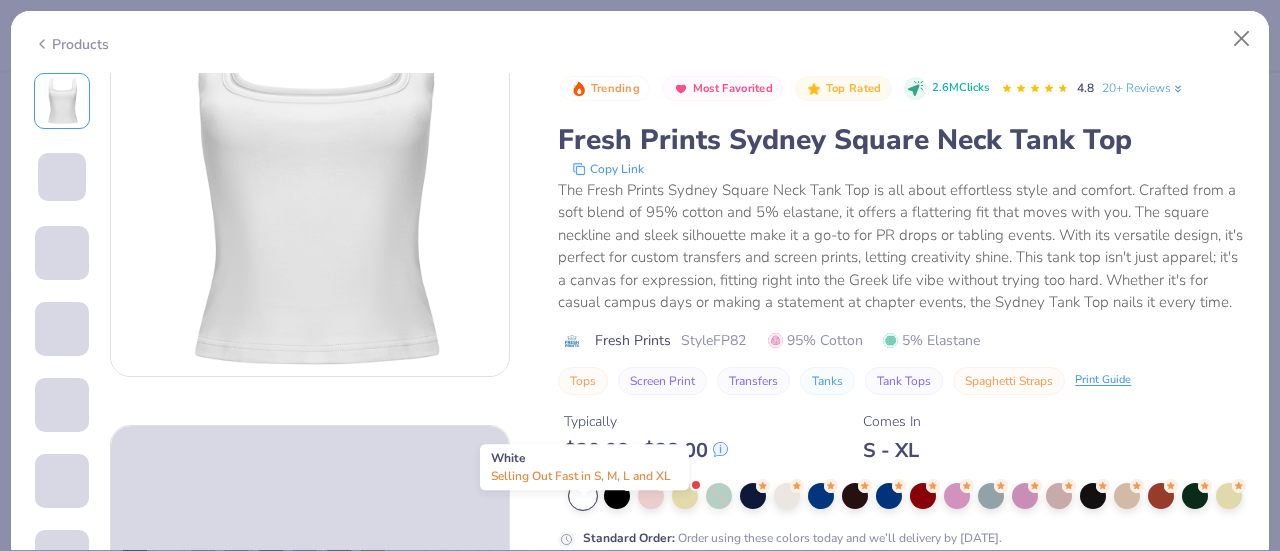 click at bounding box center (583, 496) 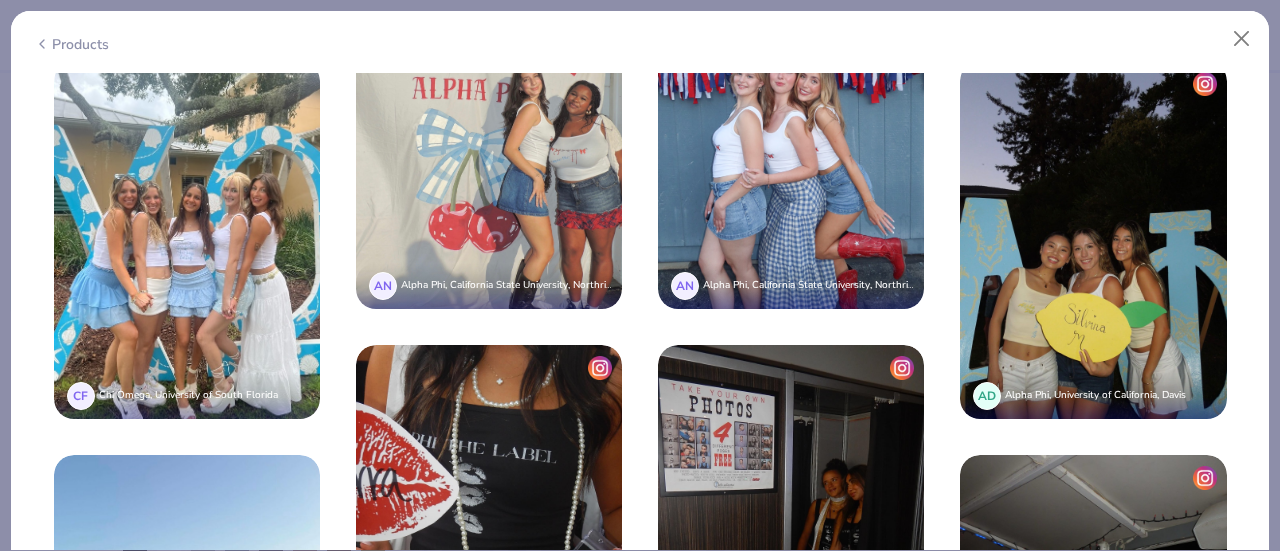 scroll, scrollTop: 4024, scrollLeft: 0, axis: vertical 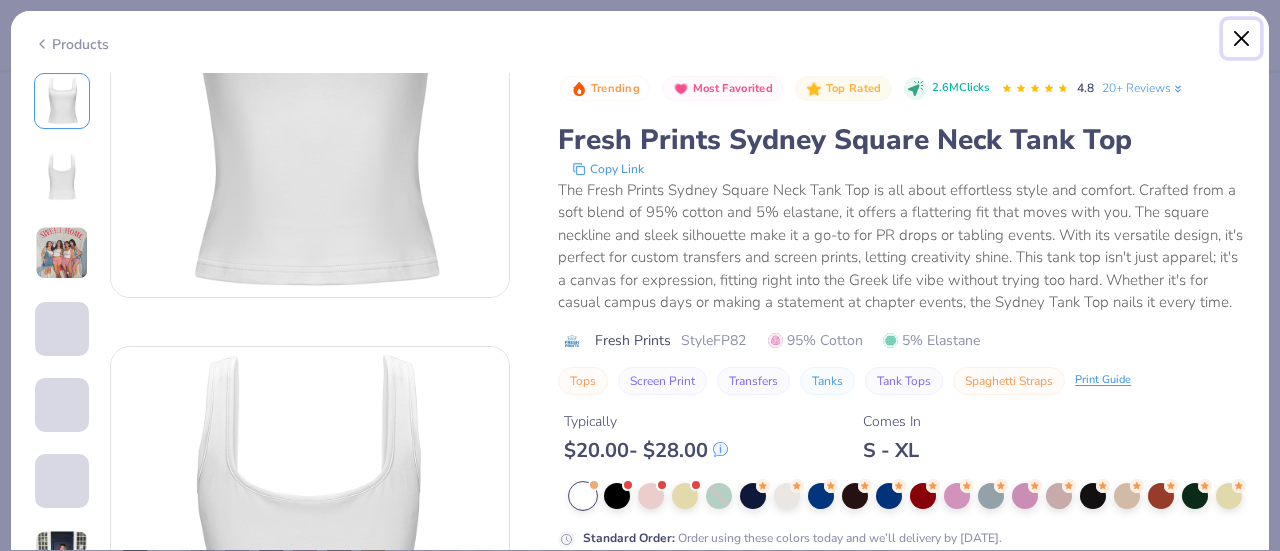 click at bounding box center [1242, 39] 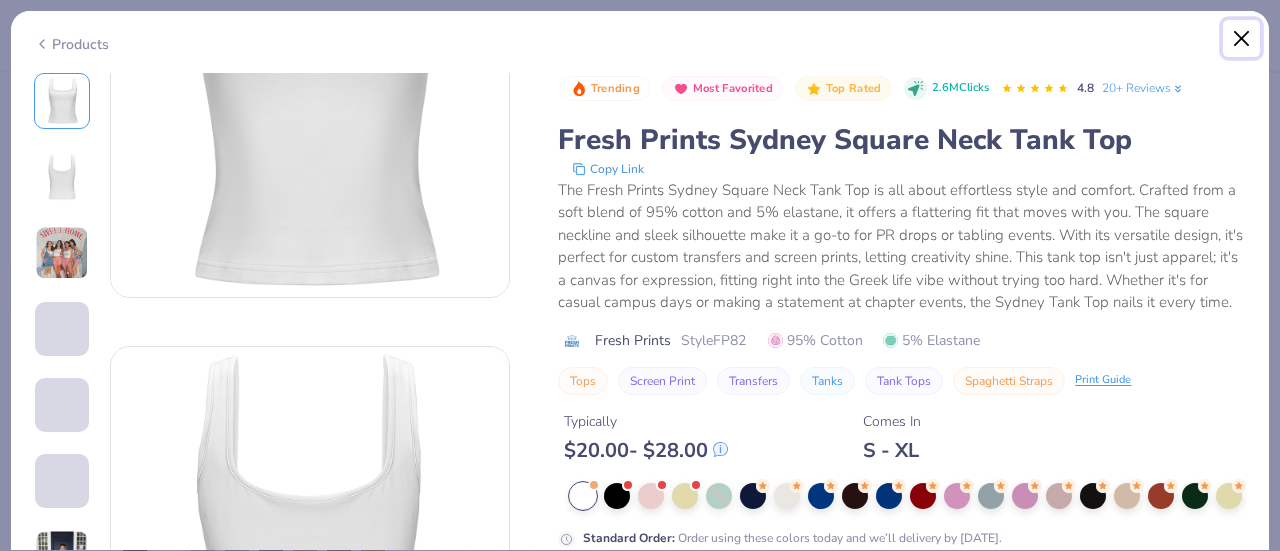 click at bounding box center [1242, 39] 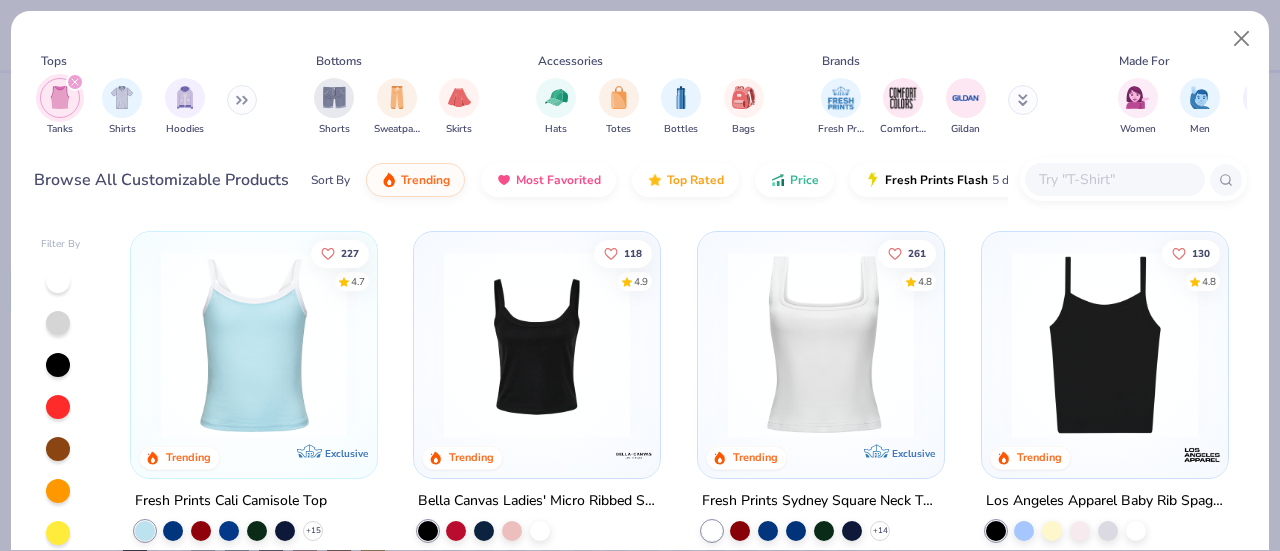click at bounding box center [821, 345] 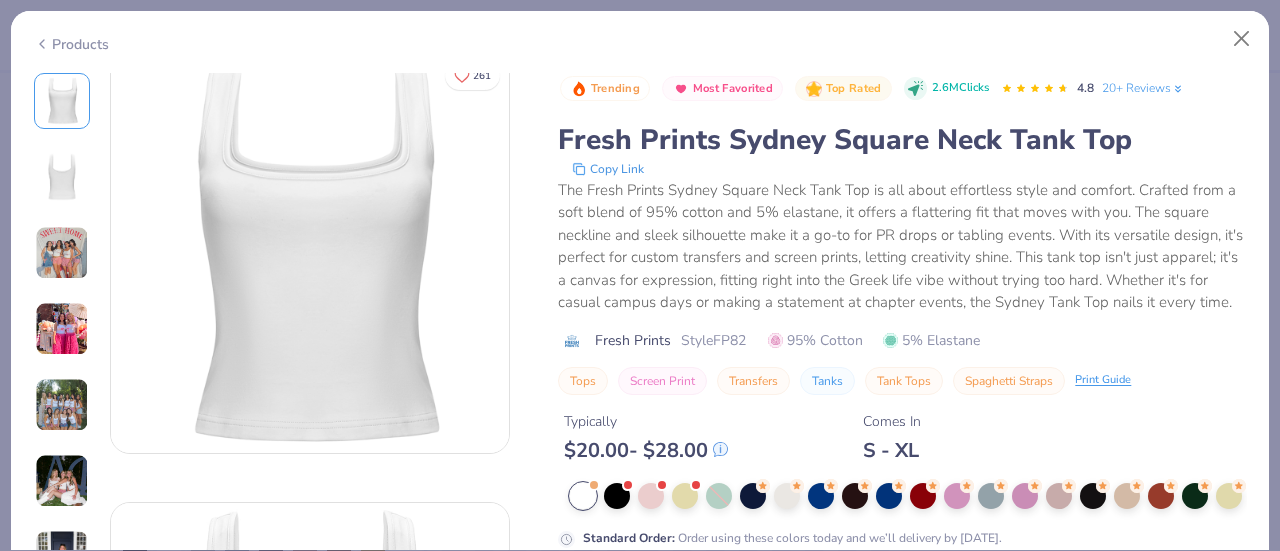 scroll, scrollTop: 0, scrollLeft: 0, axis: both 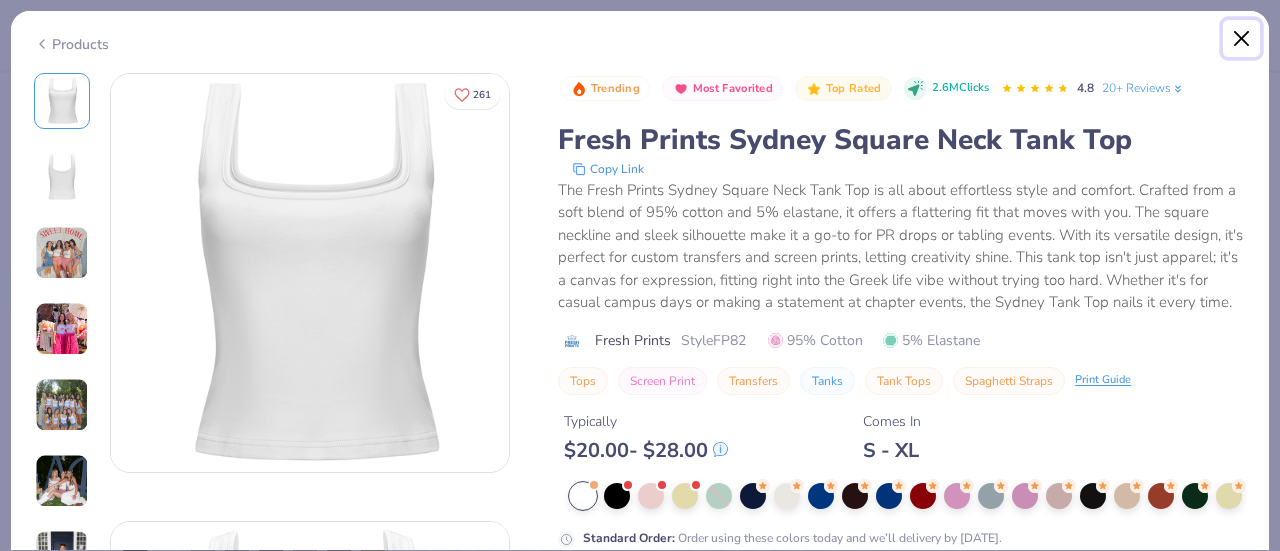 click at bounding box center (1242, 39) 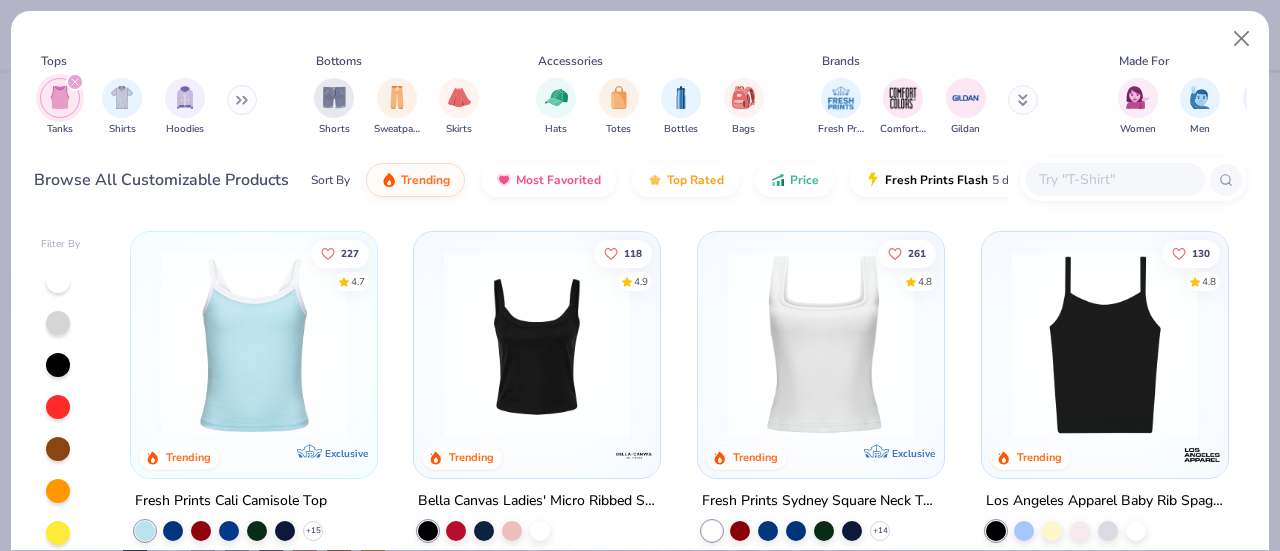 click on "Tops Tanks Shirts Hoodies Bottoms Shorts Sweatpants Skirts Accessories Hats Totes Bottles Bags Brands Fresh Prints Comfort Colors Gildan Made For Women Men Unisex Fits Cropped Slim Regular Oversized Styles Classic Sportswear Athleisure Minimums 12-17 18-23 24-35 Print Types Guide Embroidery Screen Print Patches Browse All Customizable Products Sort By Trending Most Favorited Top Rated Price Fresh Prints Flash 5 day delivery" at bounding box center [640, 113] 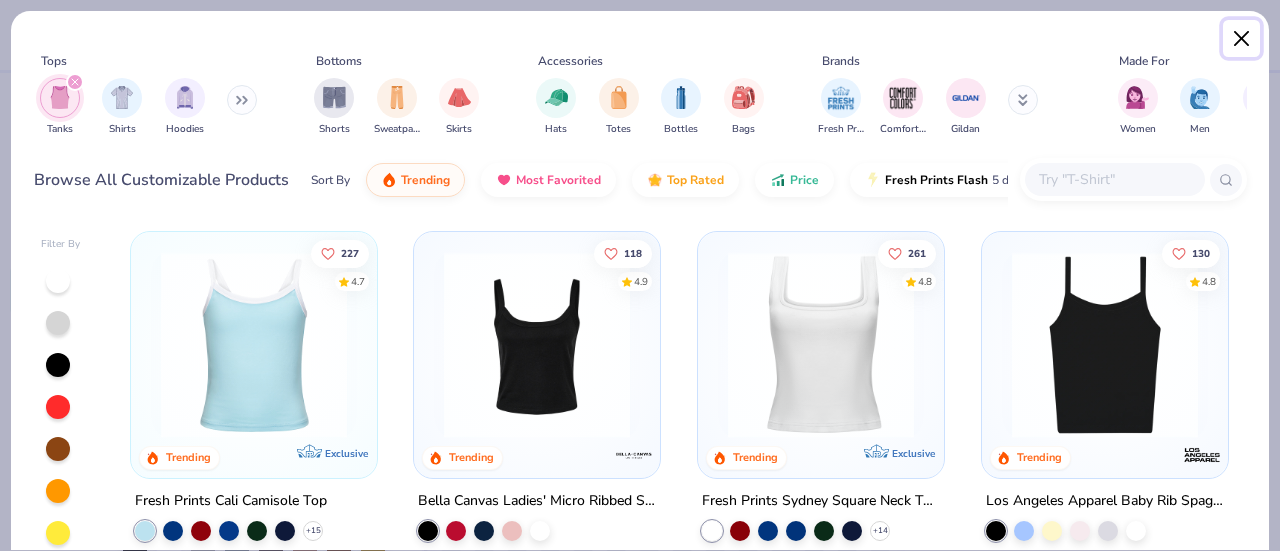 click at bounding box center [1242, 39] 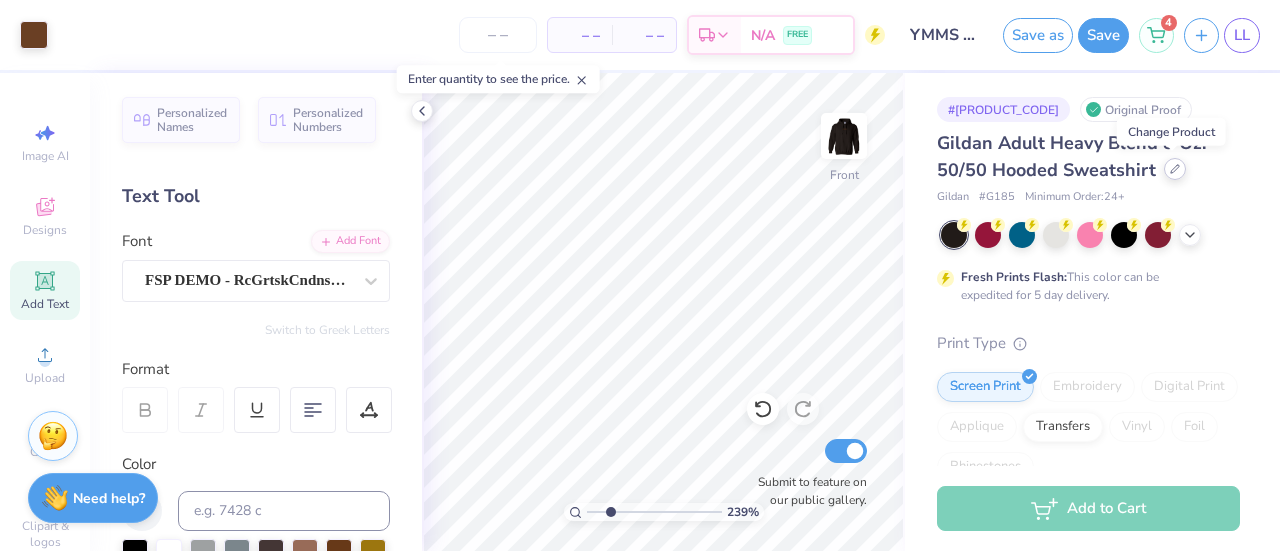 click at bounding box center [1175, 169] 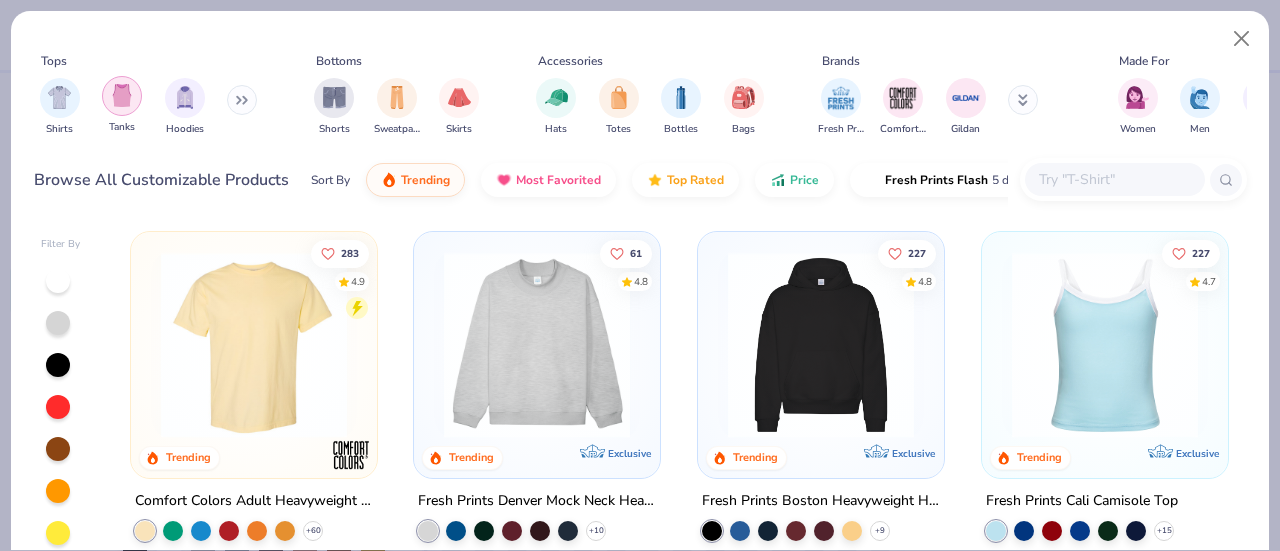 click at bounding box center (122, 96) 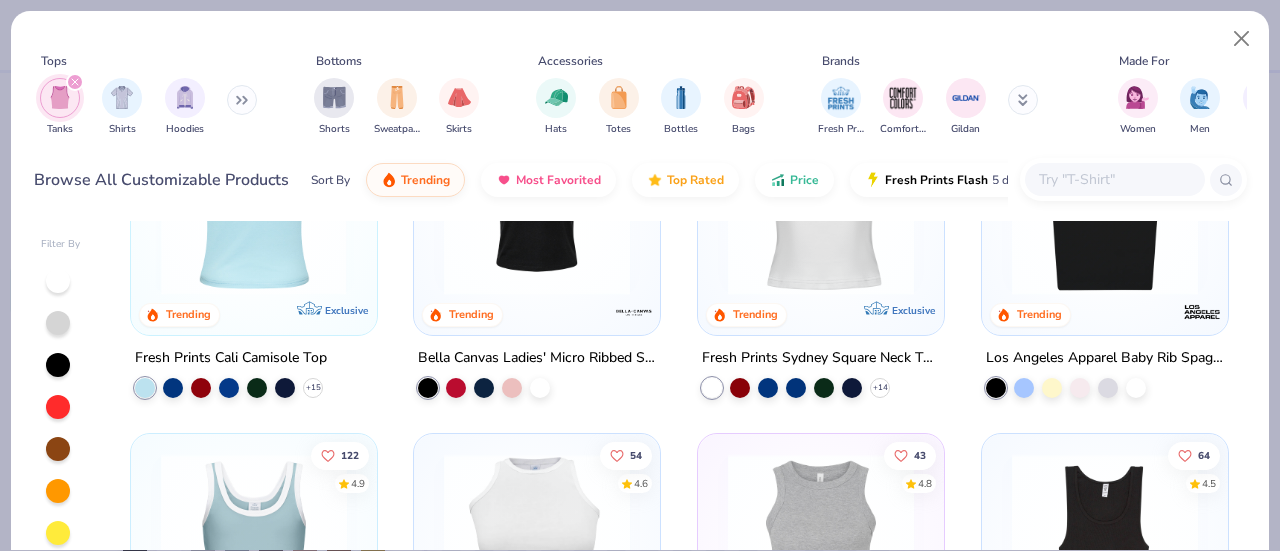 scroll, scrollTop: 0, scrollLeft: 0, axis: both 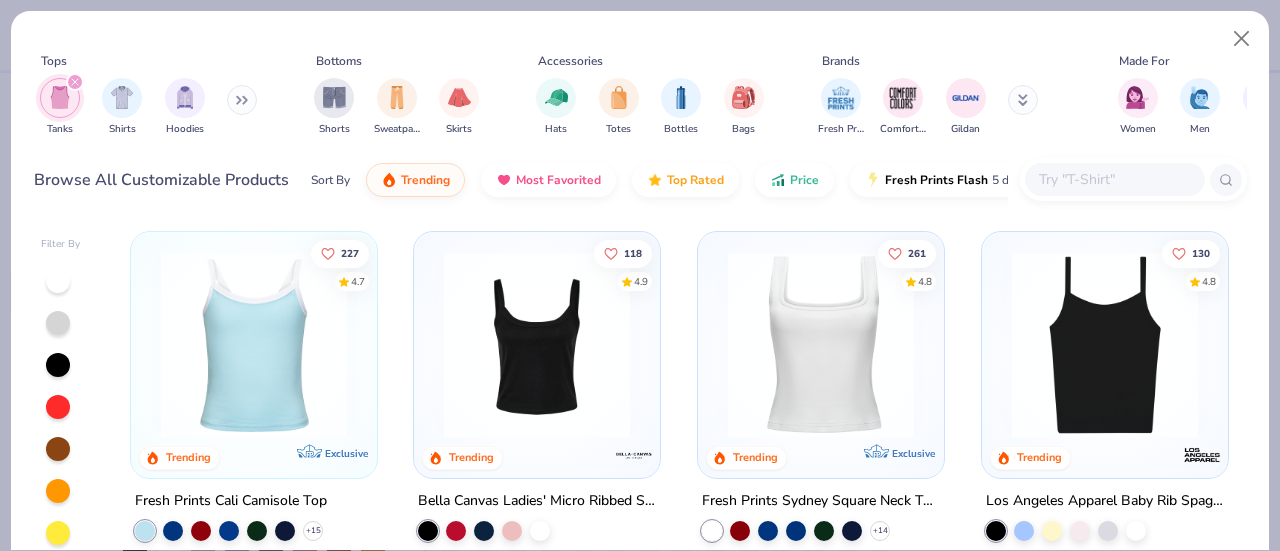 click at bounding box center [254, 345] 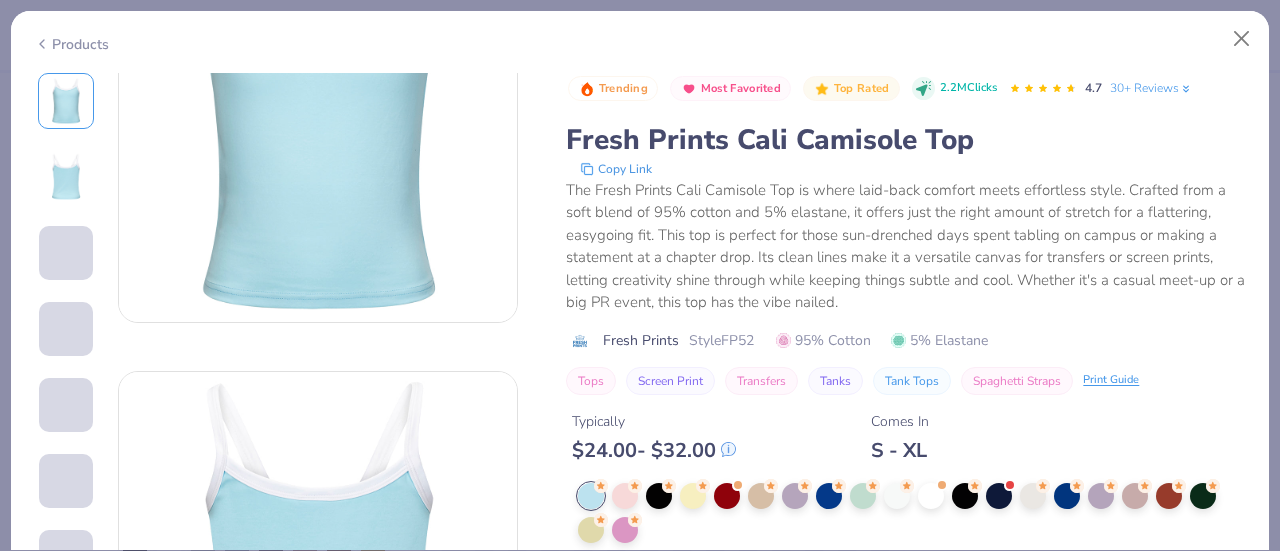 scroll, scrollTop: 156, scrollLeft: 0, axis: vertical 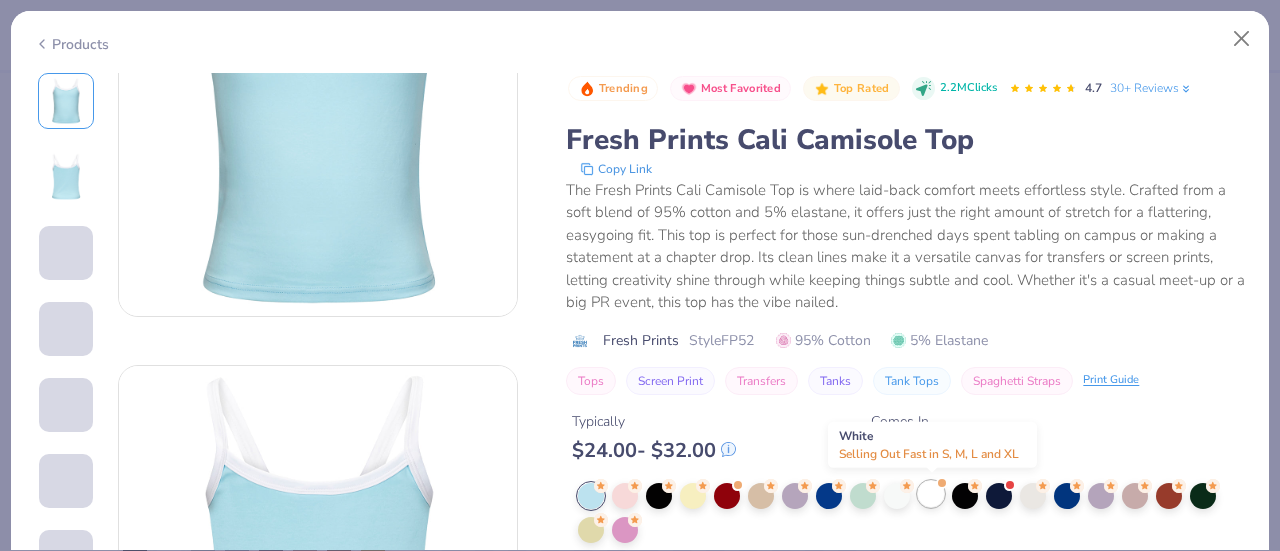 click at bounding box center [931, 494] 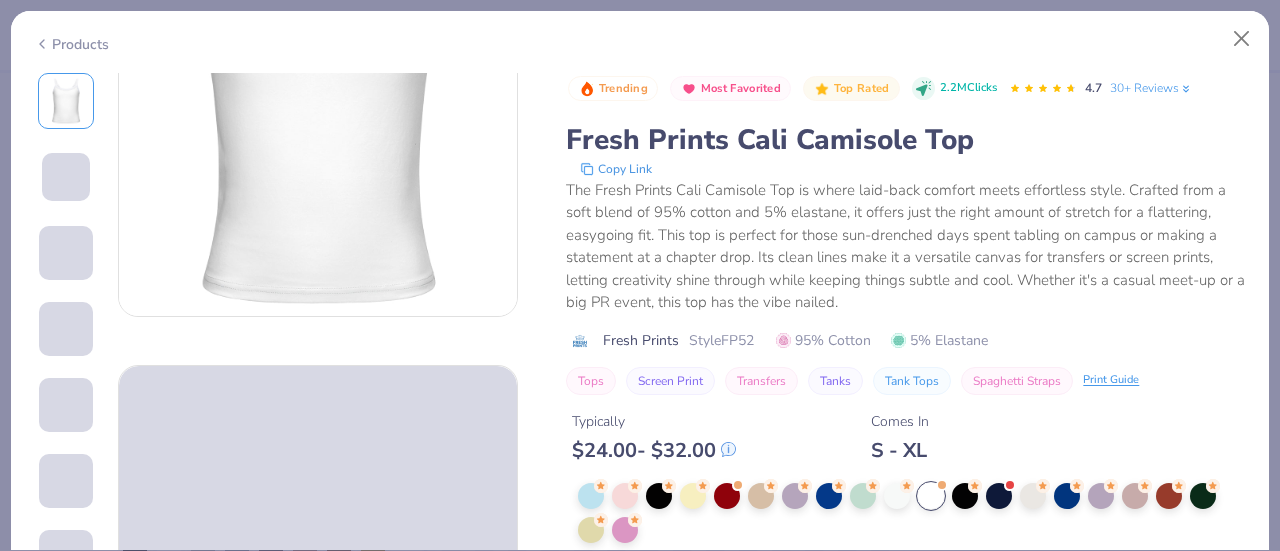 scroll, scrollTop: 0, scrollLeft: 0, axis: both 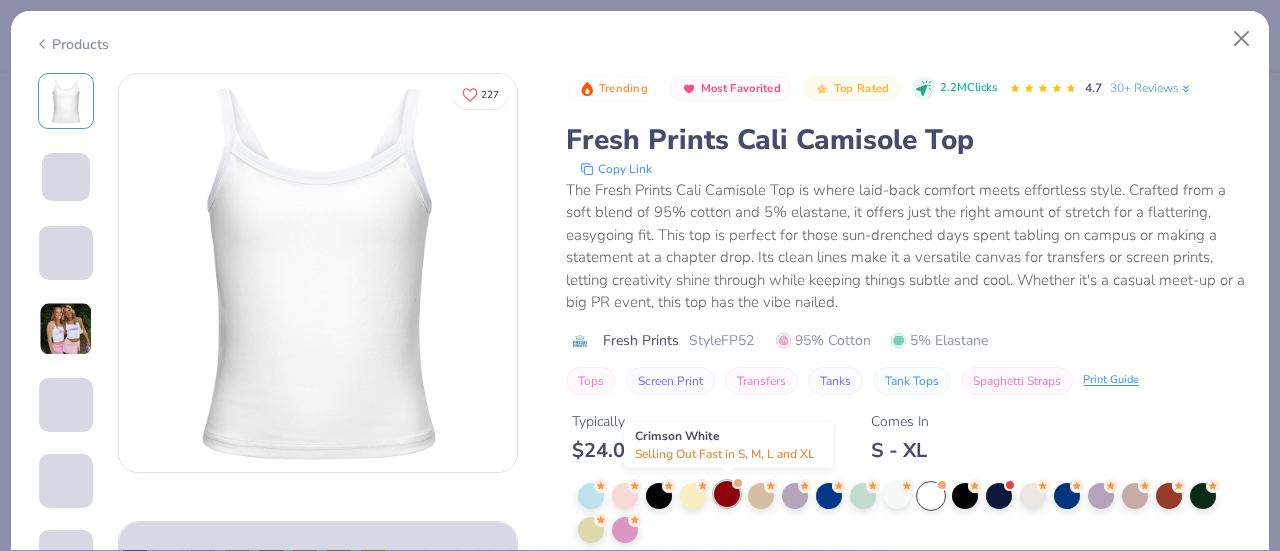 click at bounding box center (727, 494) 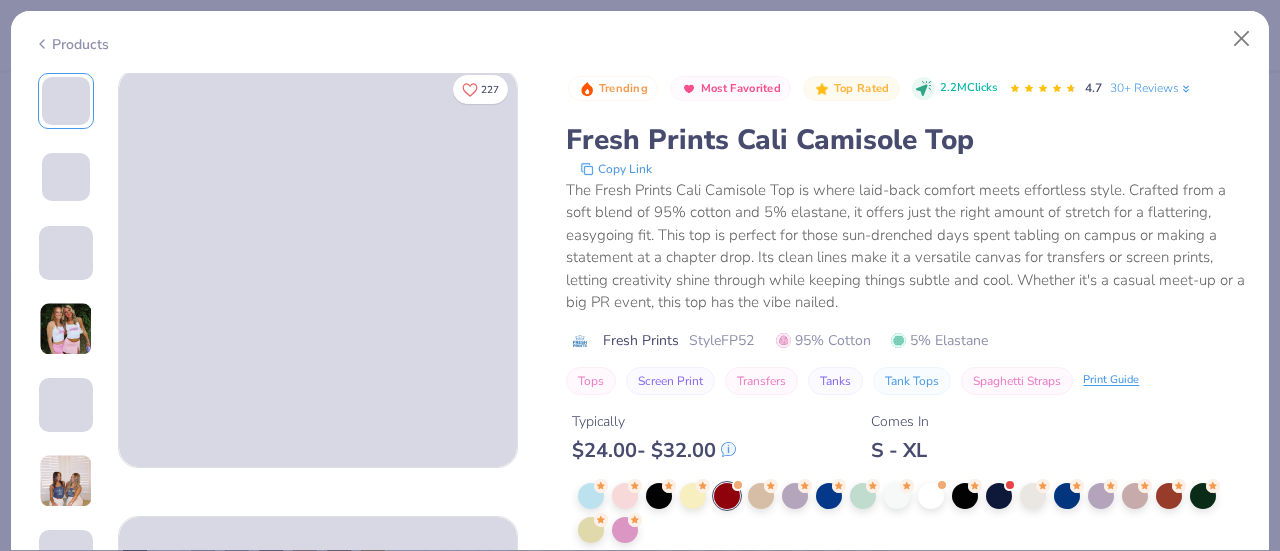 scroll, scrollTop: 0, scrollLeft: 0, axis: both 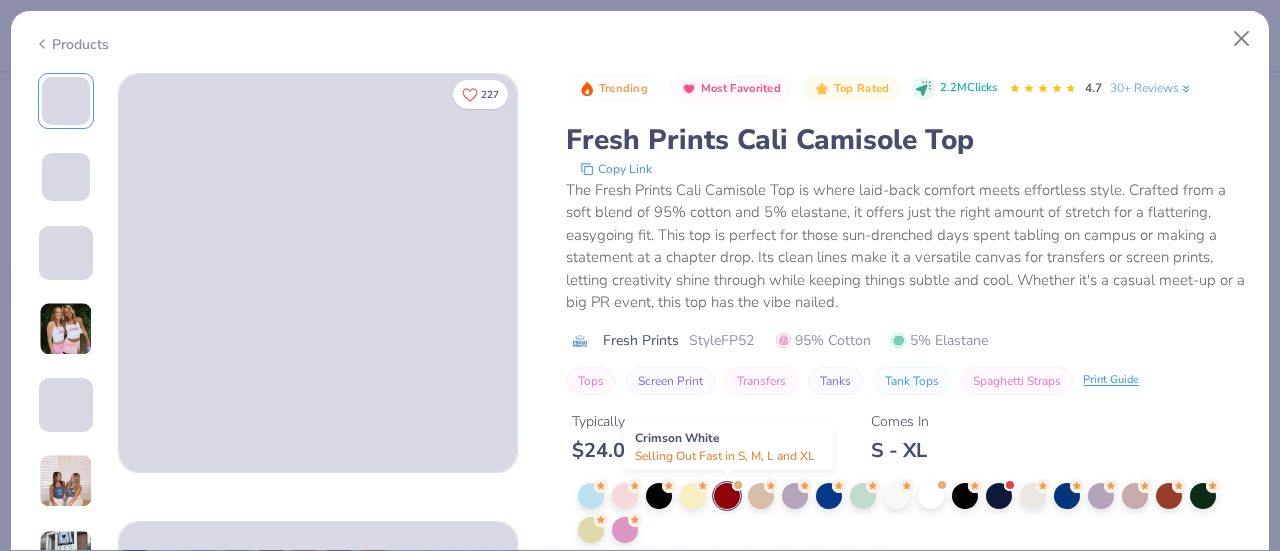 click at bounding box center (727, 496) 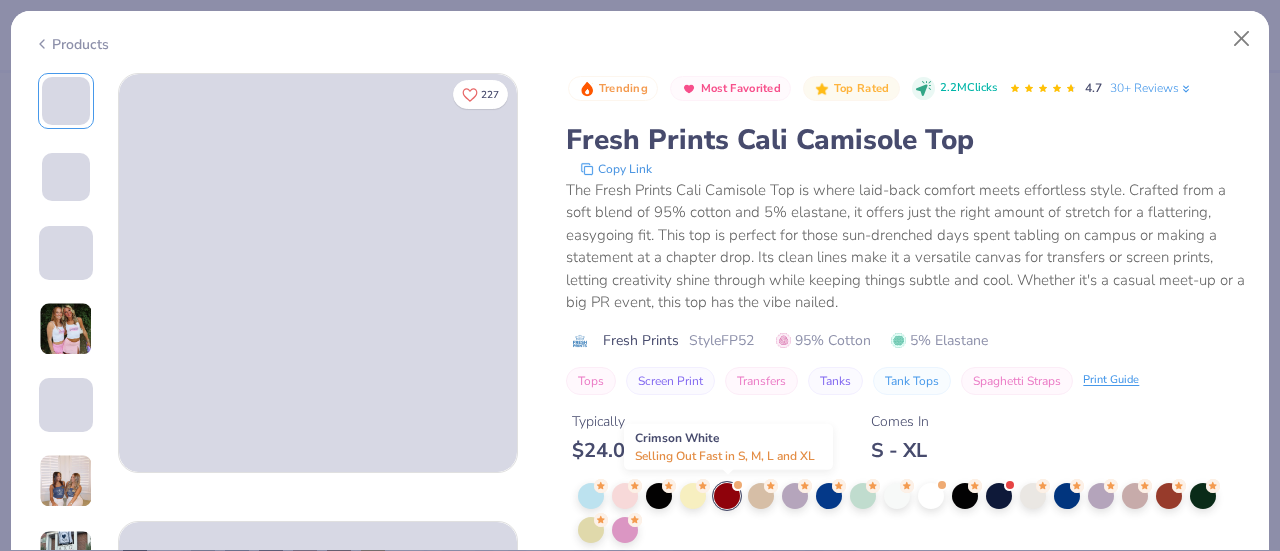 click at bounding box center (727, 496) 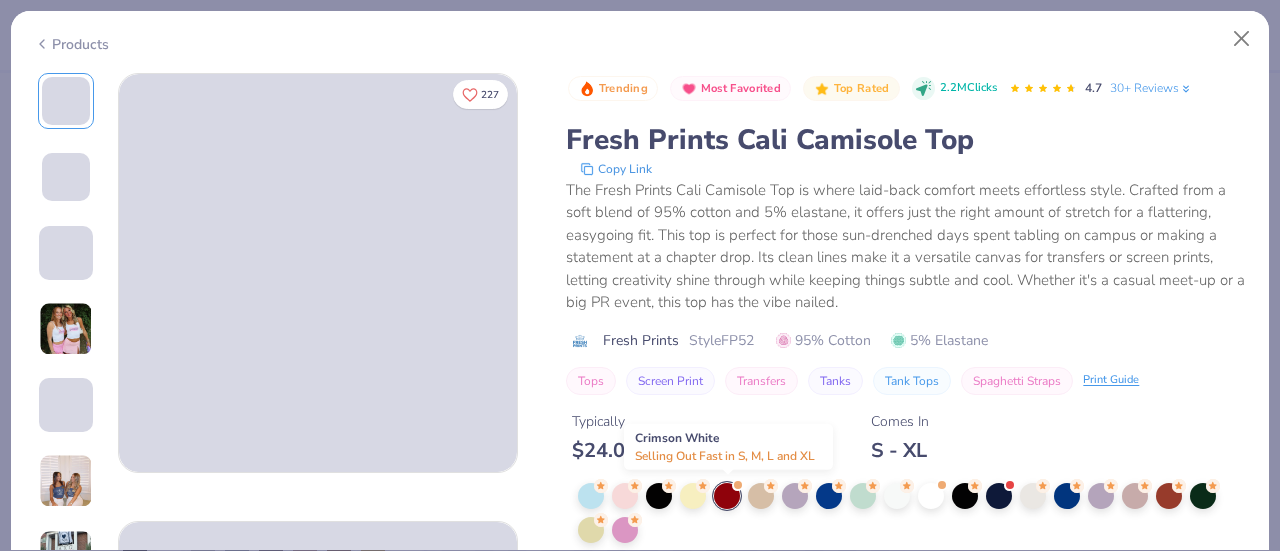 click at bounding box center (727, 496) 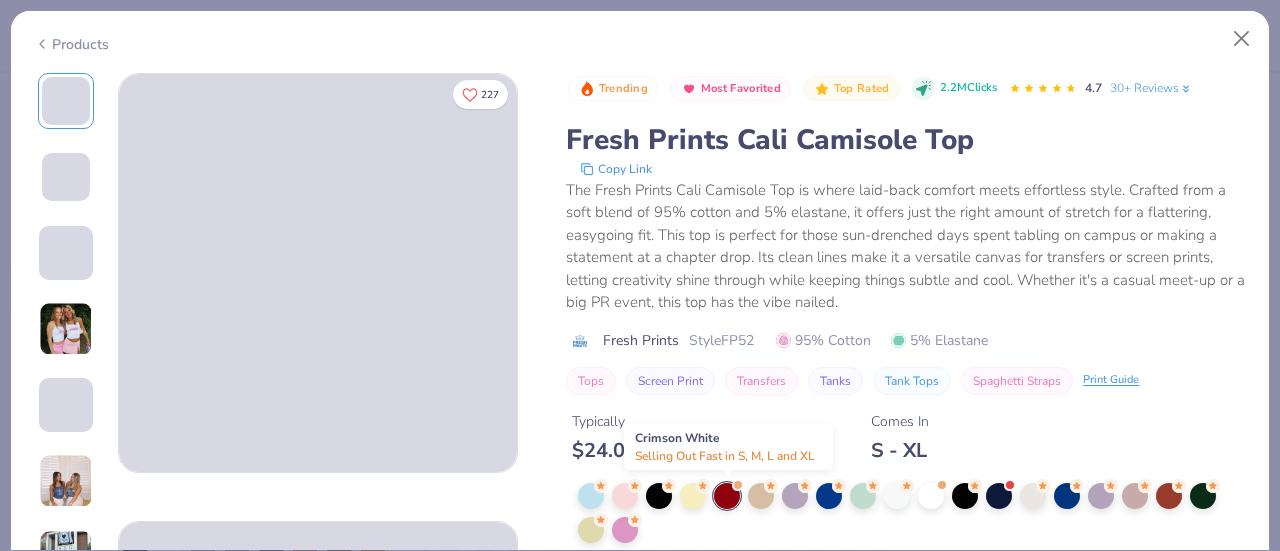 click at bounding box center [727, 496] 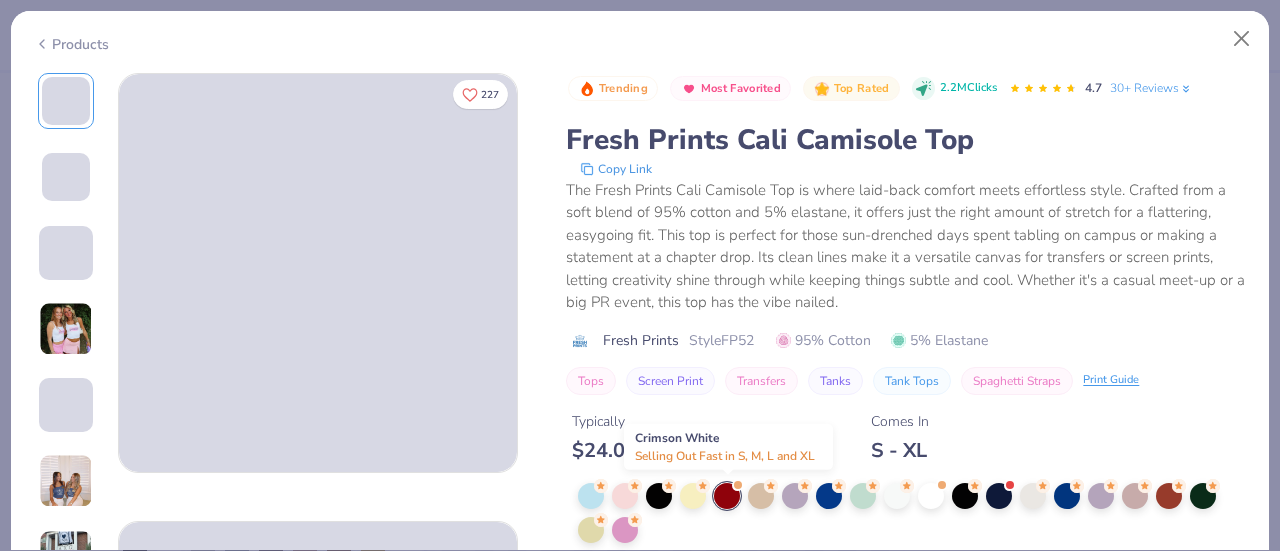 click at bounding box center [727, 496] 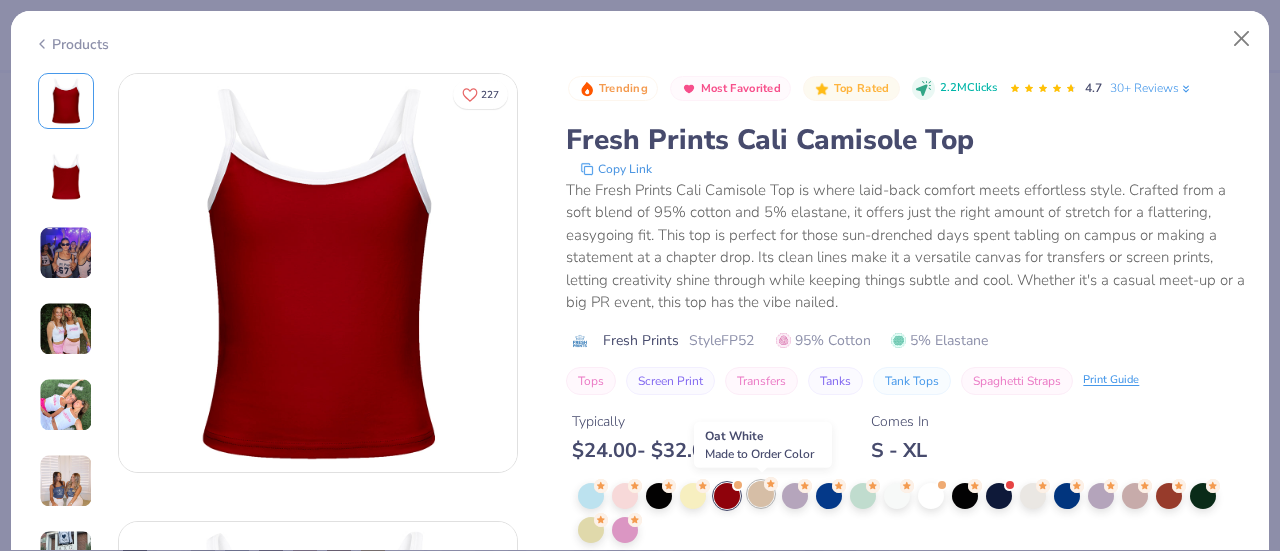 click at bounding box center [761, 494] 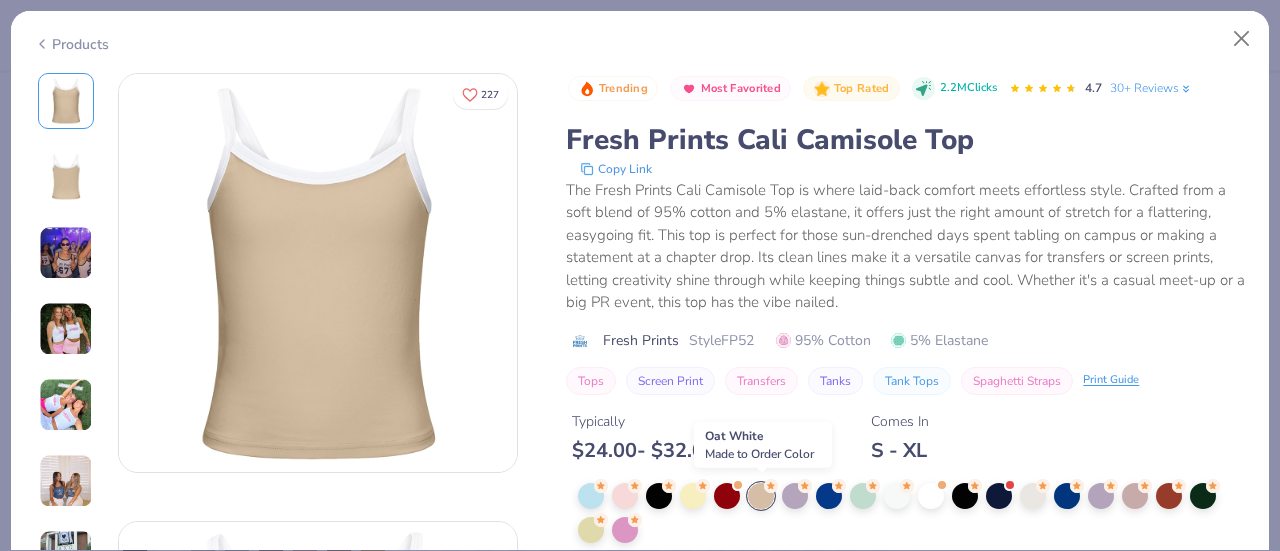 click at bounding box center (761, 496) 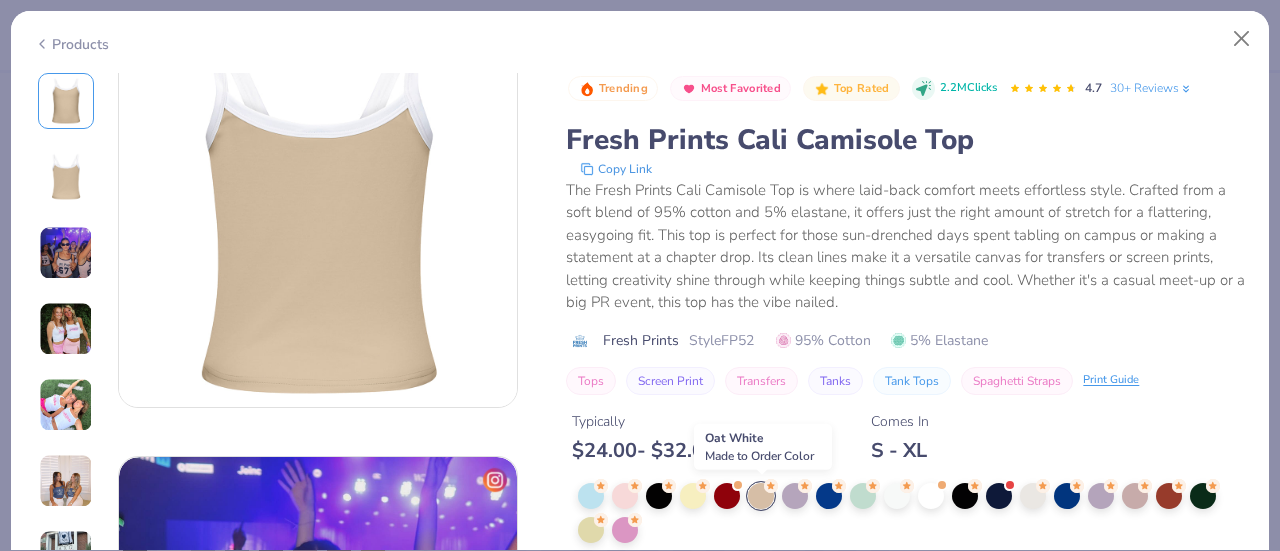 scroll, scrollTop: 515, scrollLeft: 0, axis: vertical 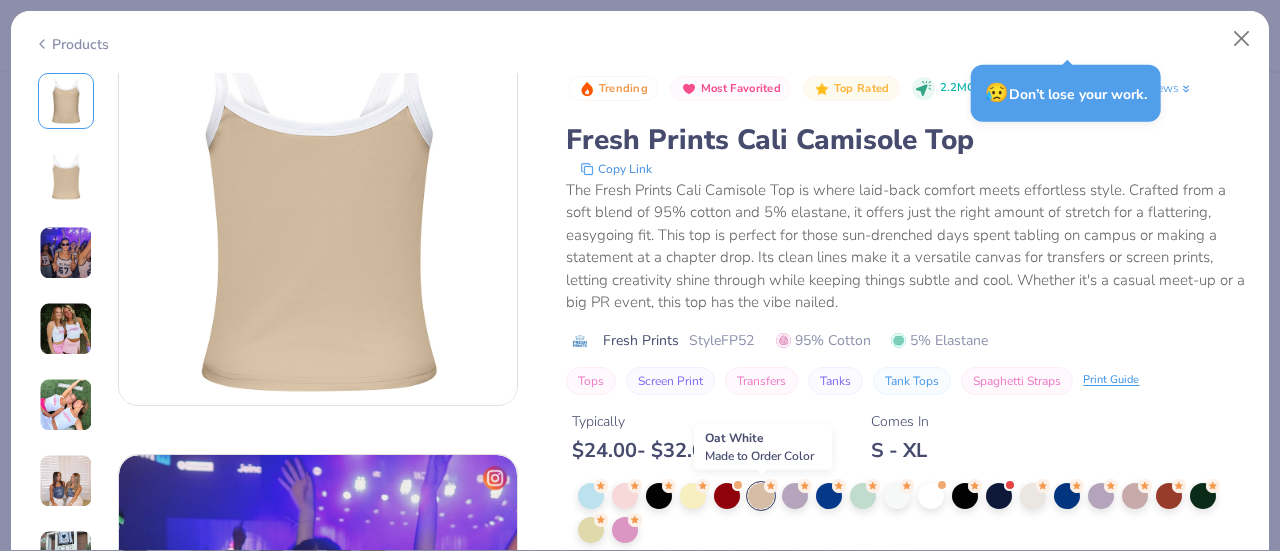 type on "2.38792883283969" 